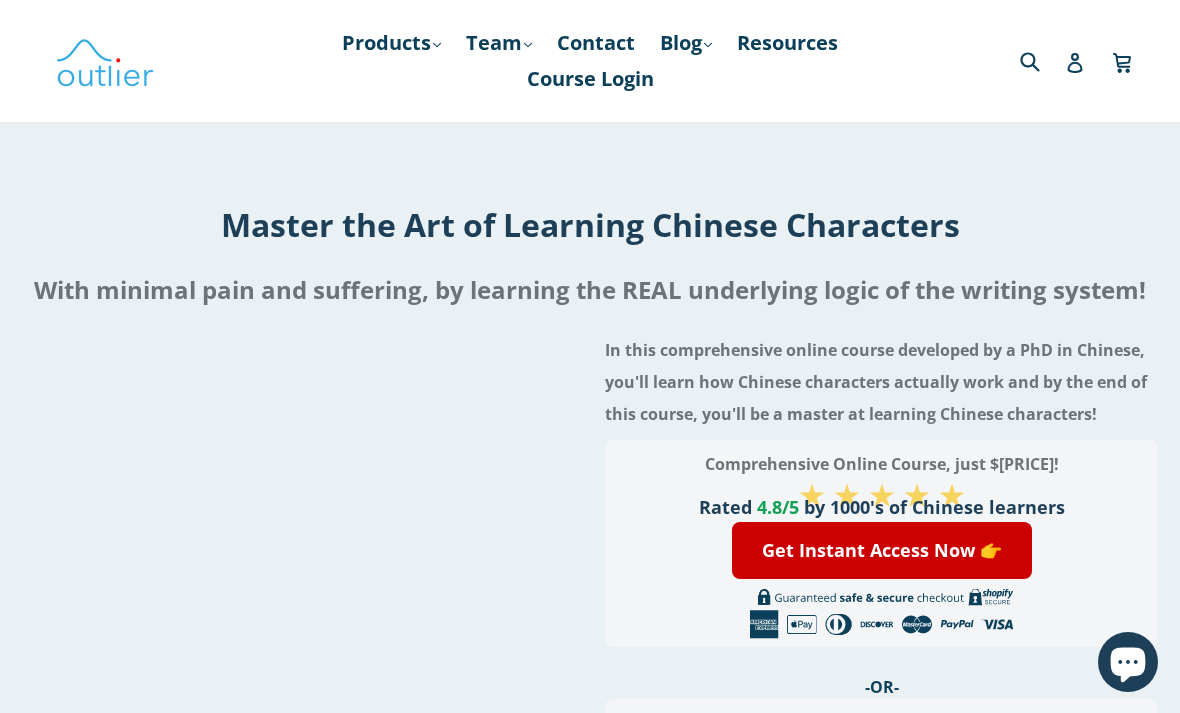 scroll, scrollTop: 0, scrollLeft: 0, axis: both 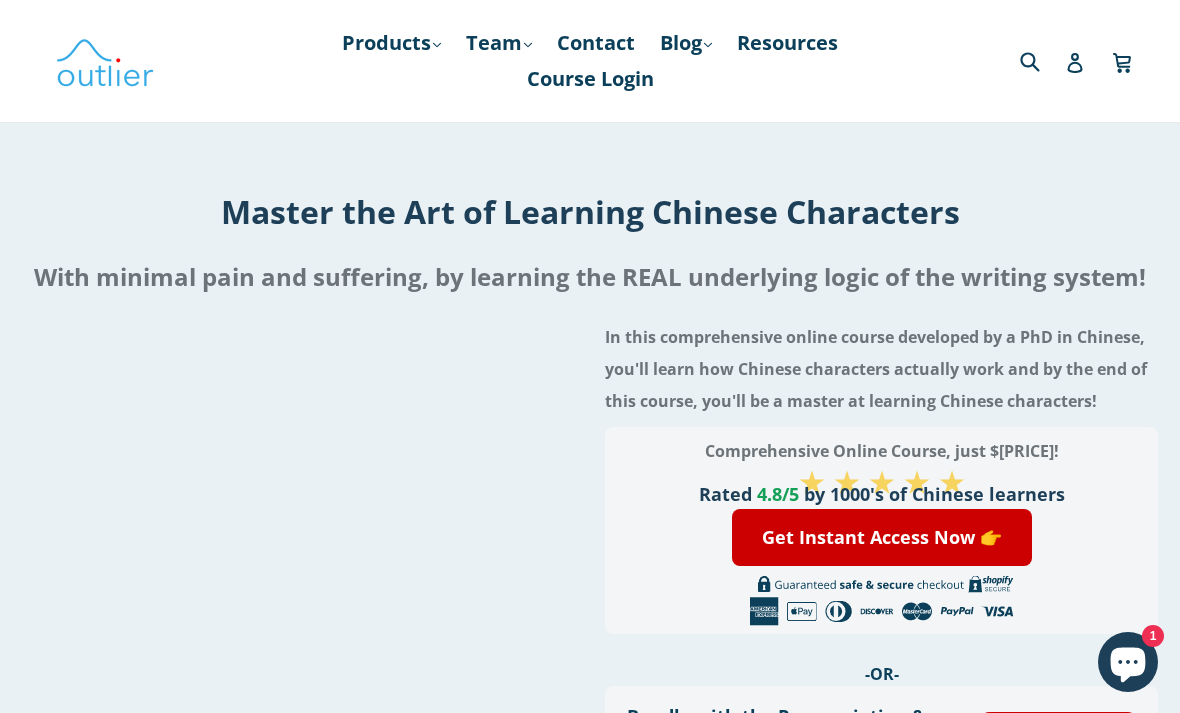 click on "Products
.cls-1{fill:#231f20}
expand" at bounding box center [391, 43] 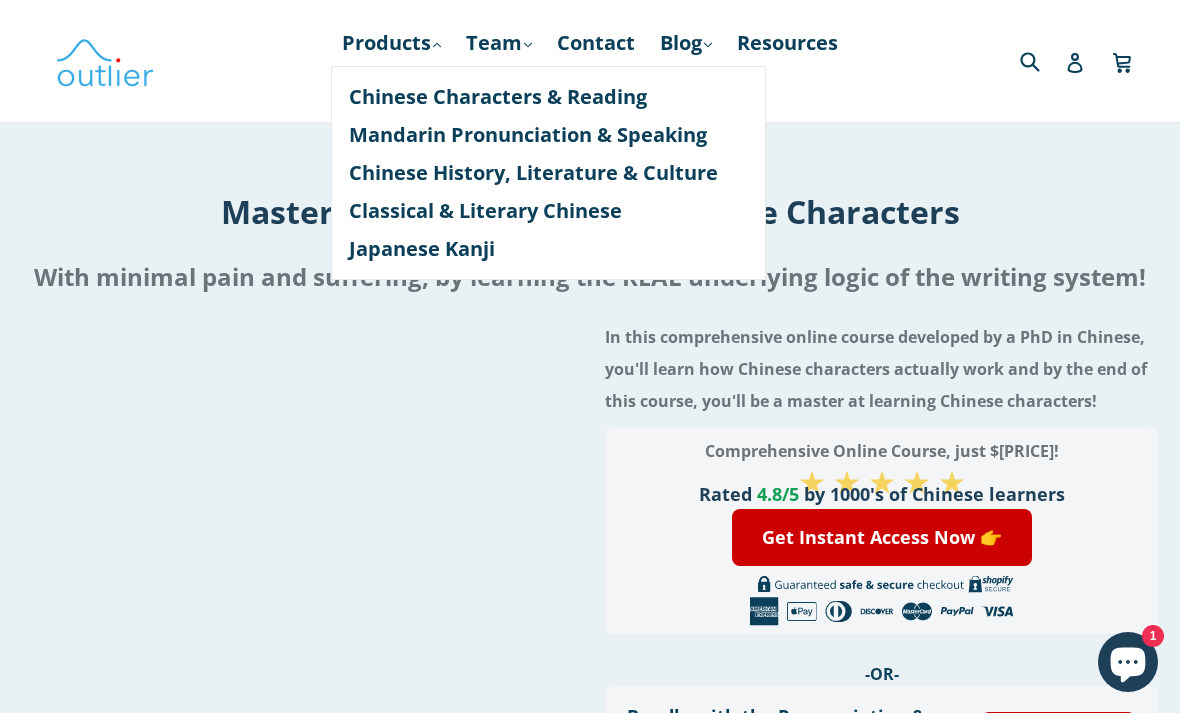 click on "Mandarin Pronunciation & Speaking" at bounding box center [548, 135] 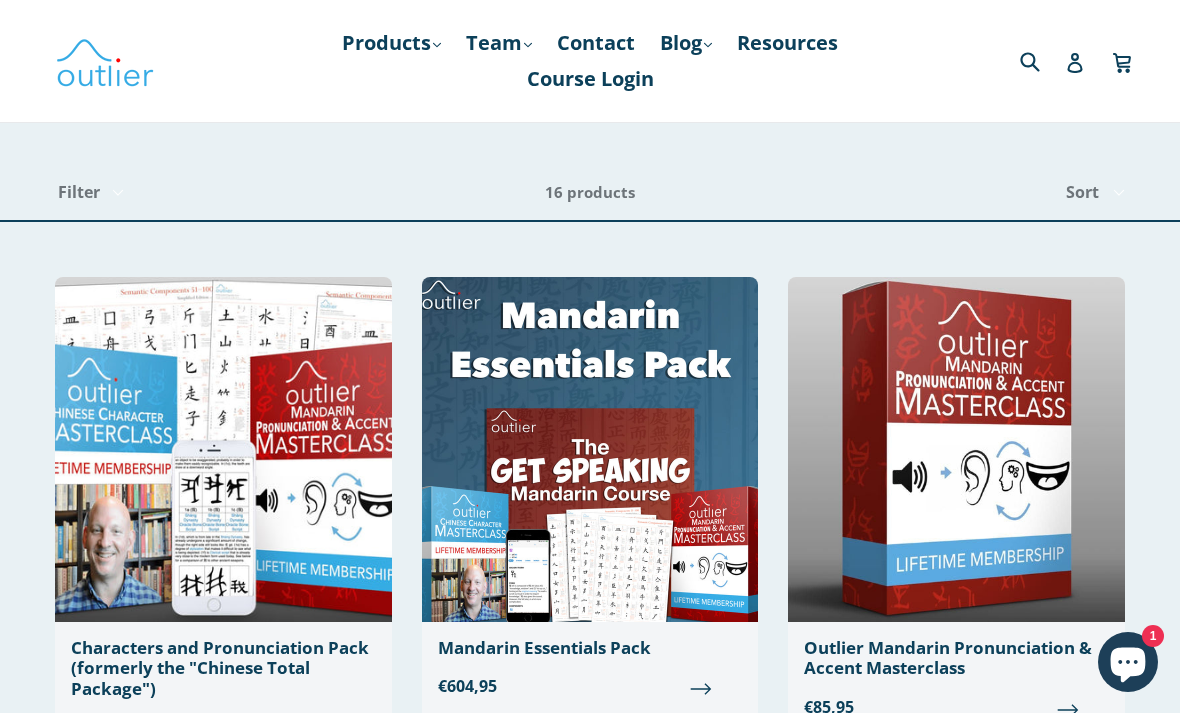 scroll, scrollTop: 122, scrollLeft: 0, axis: vertical 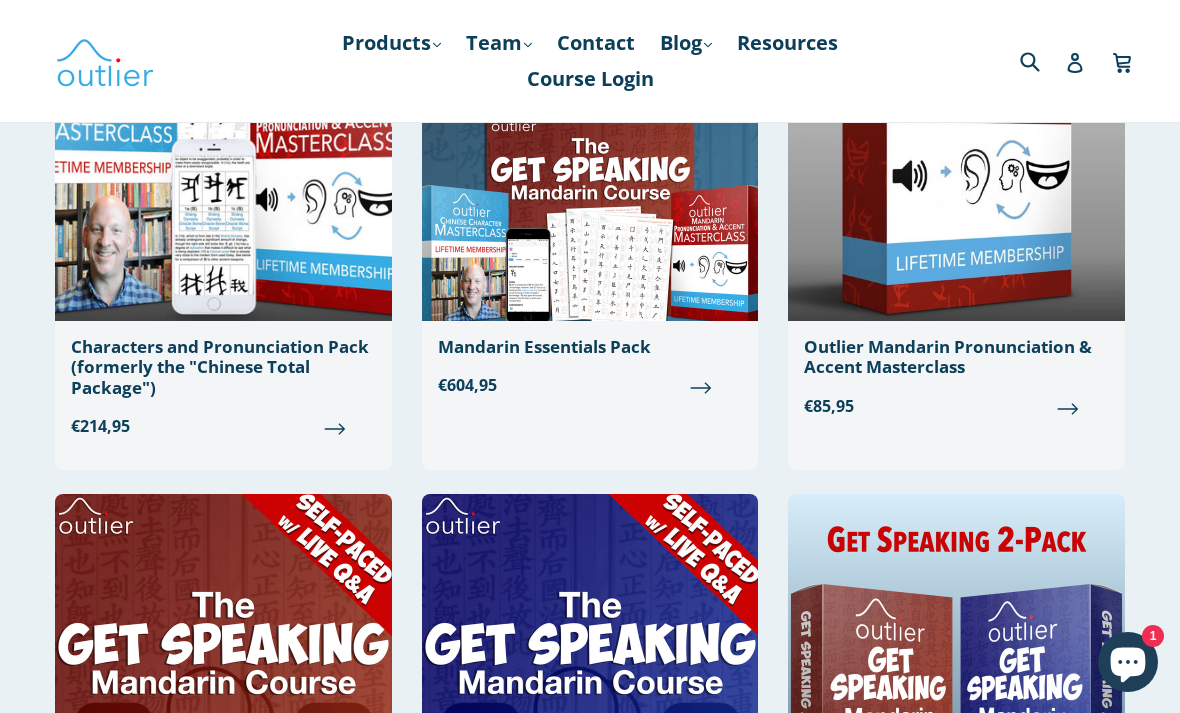 click at bounding box center [223, 148] 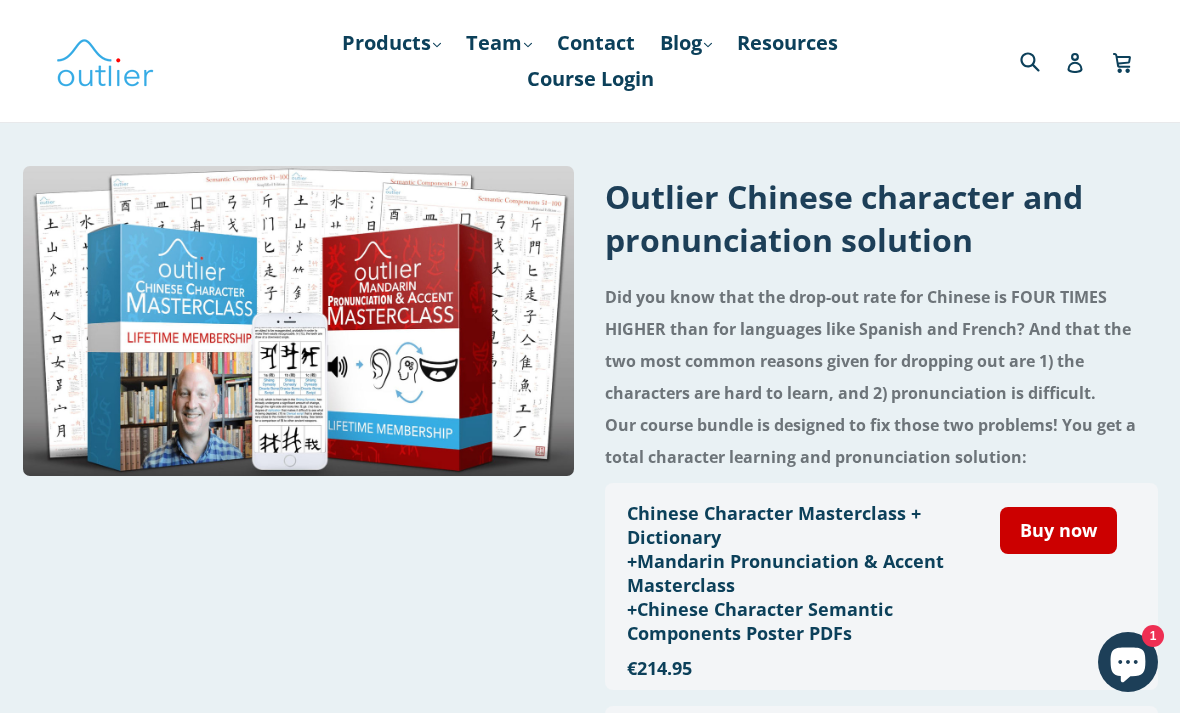 scroll, scrollTop: 0, scrollLeft: 0, axis: both 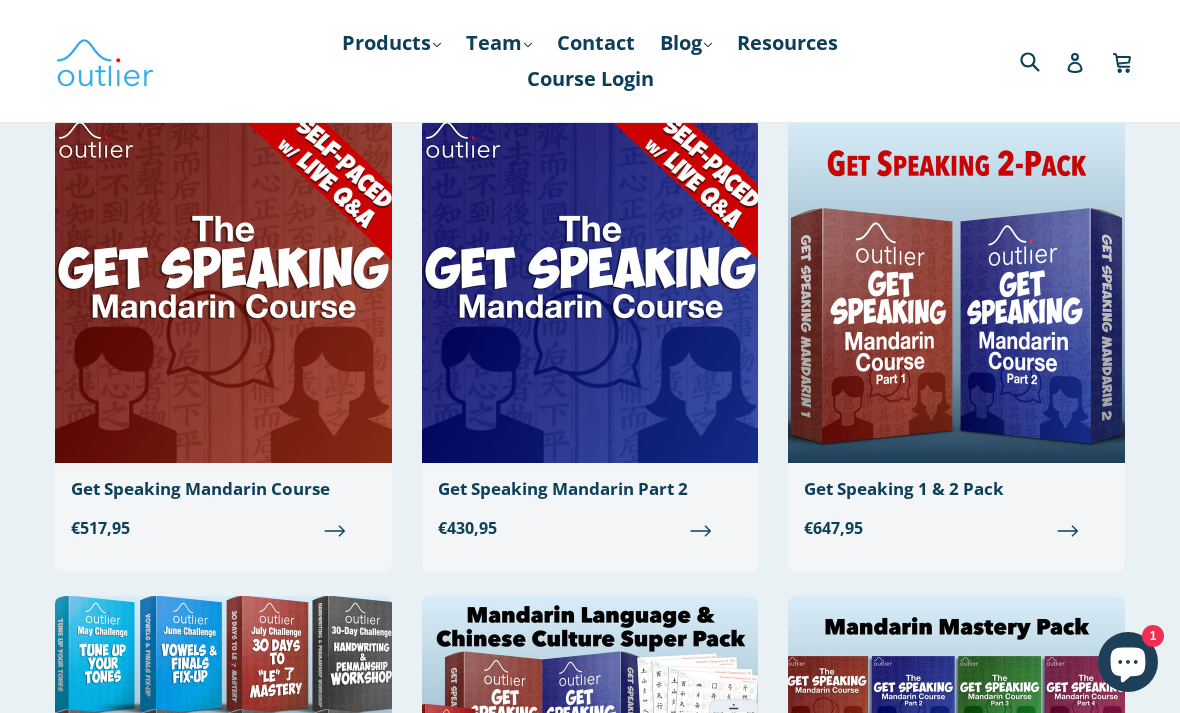 click at bounding box center (223, 290) 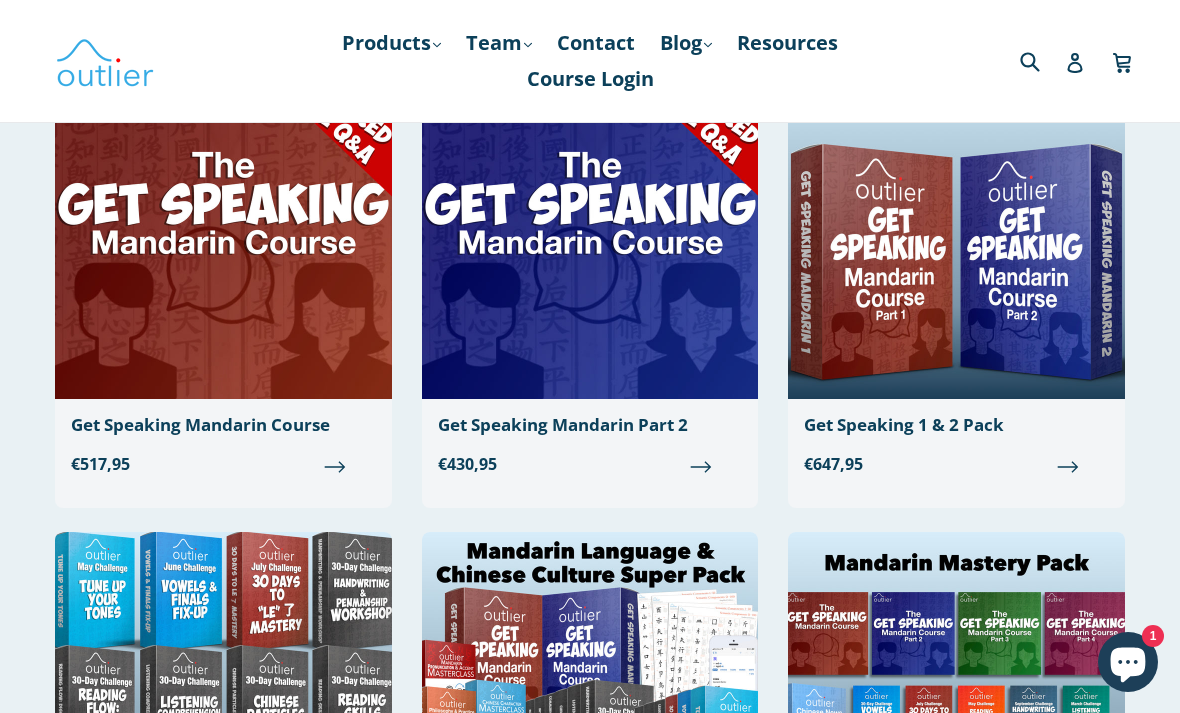 click at bounding box center [590, 226] 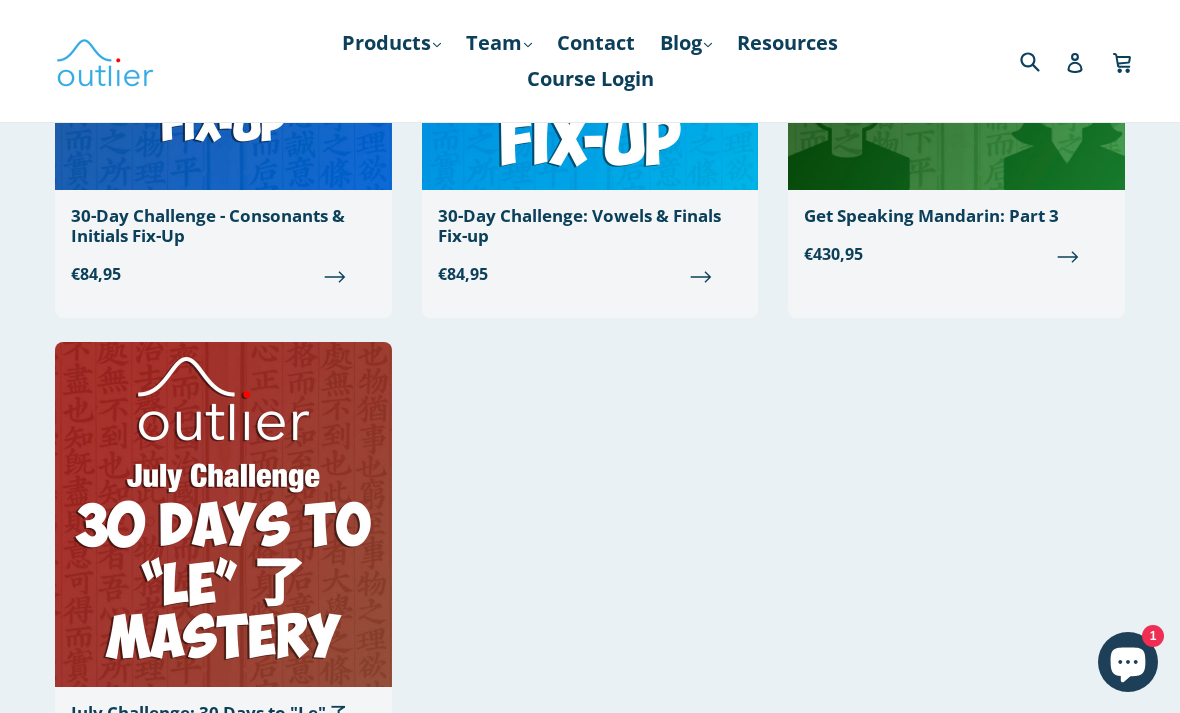 scroll, scrollTop: 2438, scrollLeft: 0, axis: vertical 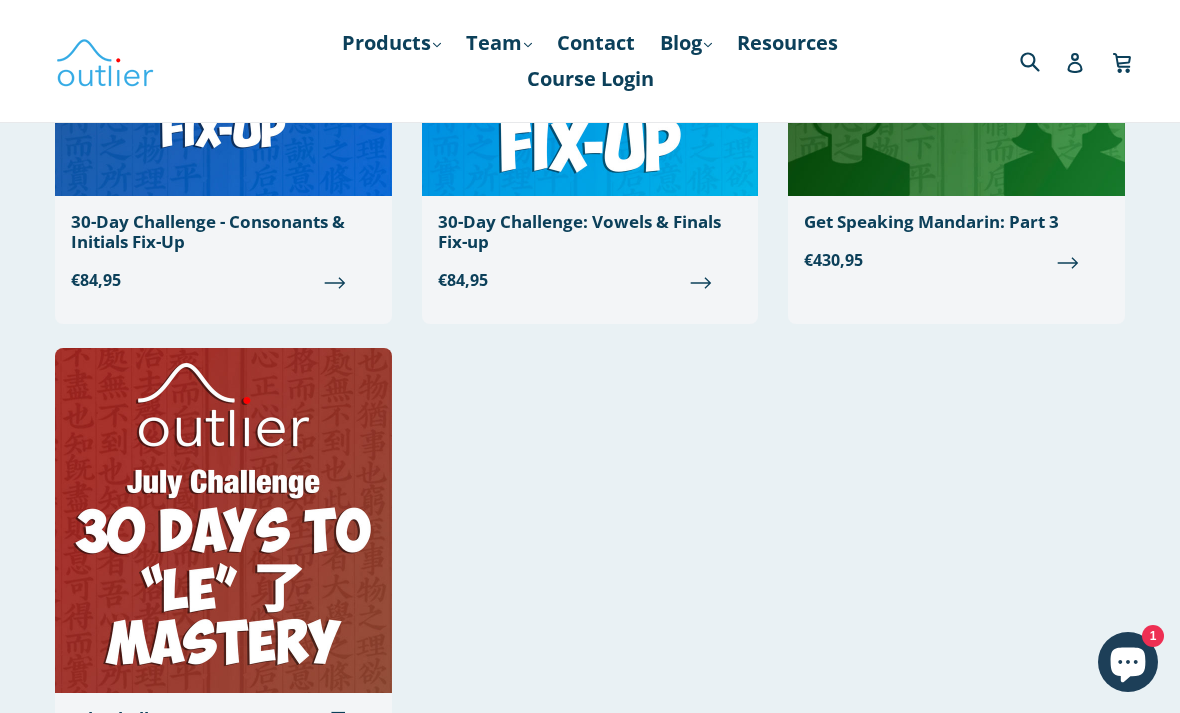 click on "Resources" at bounding box center [787, 43] 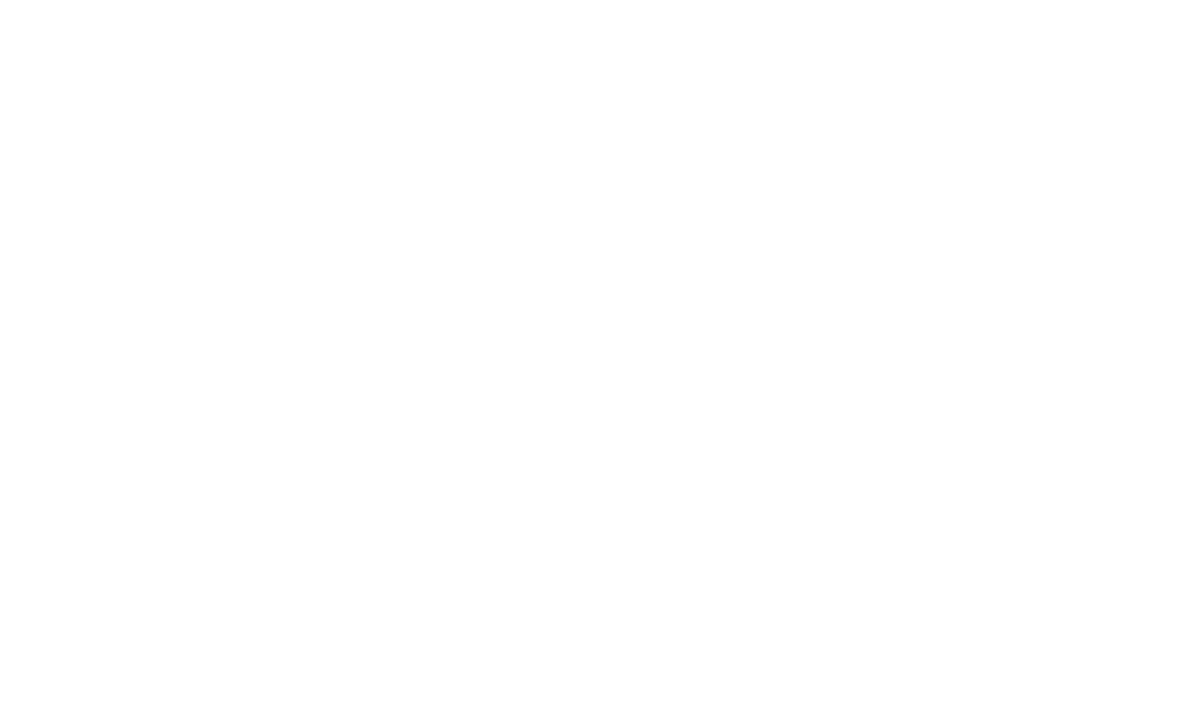 scroll, scrollTop: 0, scrollLeft: 0, axis: both 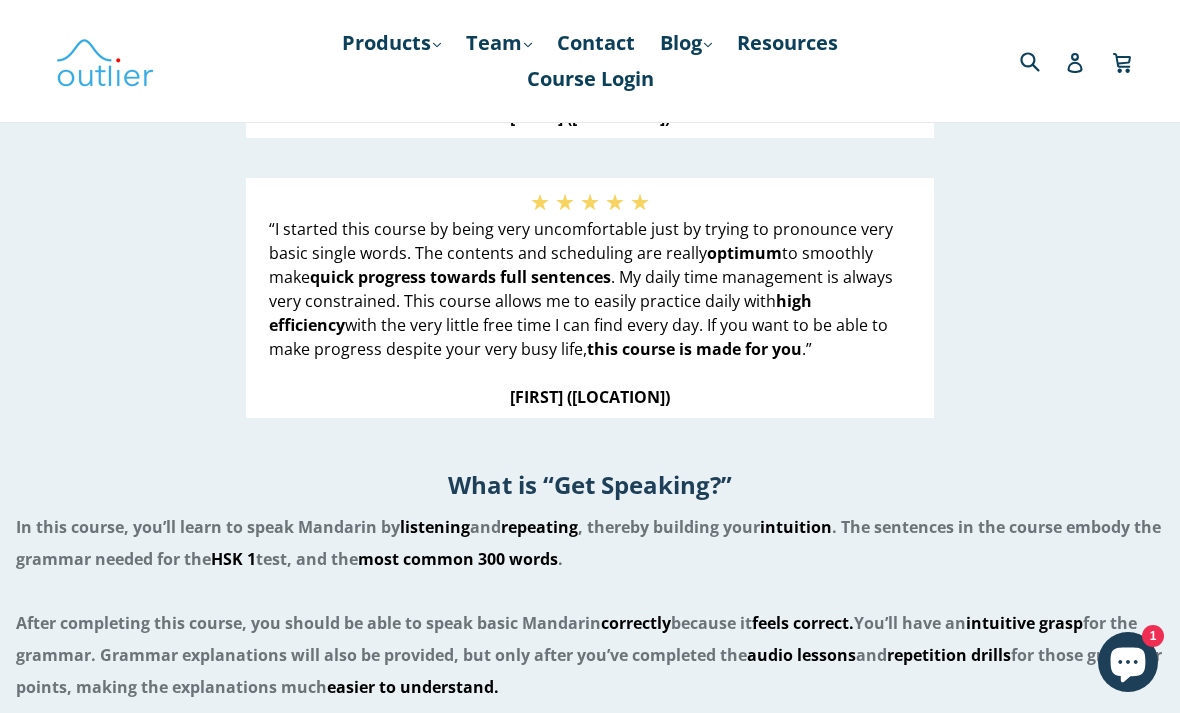 click on "What other Chinese learners are saying:          ★ ★ ★ ★ ★     “ An  entirely new approach  to learning new language patterns and structures while developing speaking skills to a degree I  would not have believed possible for a learner of my age , with as full a daily schedule as I have. These last two months have brought about  nothing short of a revolution in my language learning . ”     [FIRST] ([LOCATION])       ★ ★ ★ ★ ★     “ Through continuous repetition, the course has helped me to better  understand what I am hearing  and to  produce the correct sounds  when I speak.  The course also gently takes you from very  simple grammar  and  vocabulary  to  more complex sentences . Together with graded readers, this course has made  the largest contribution to my improvement in speaking Chinese .”     [FIRST] ([LOCATION])       ★ ★ ★ ★ ★   optimum  to smoothly make  quick progress towards full sentences high efficiency this course is made for you .”   [FIRST] ([LOCATION])" at bounding box center (590, 18) 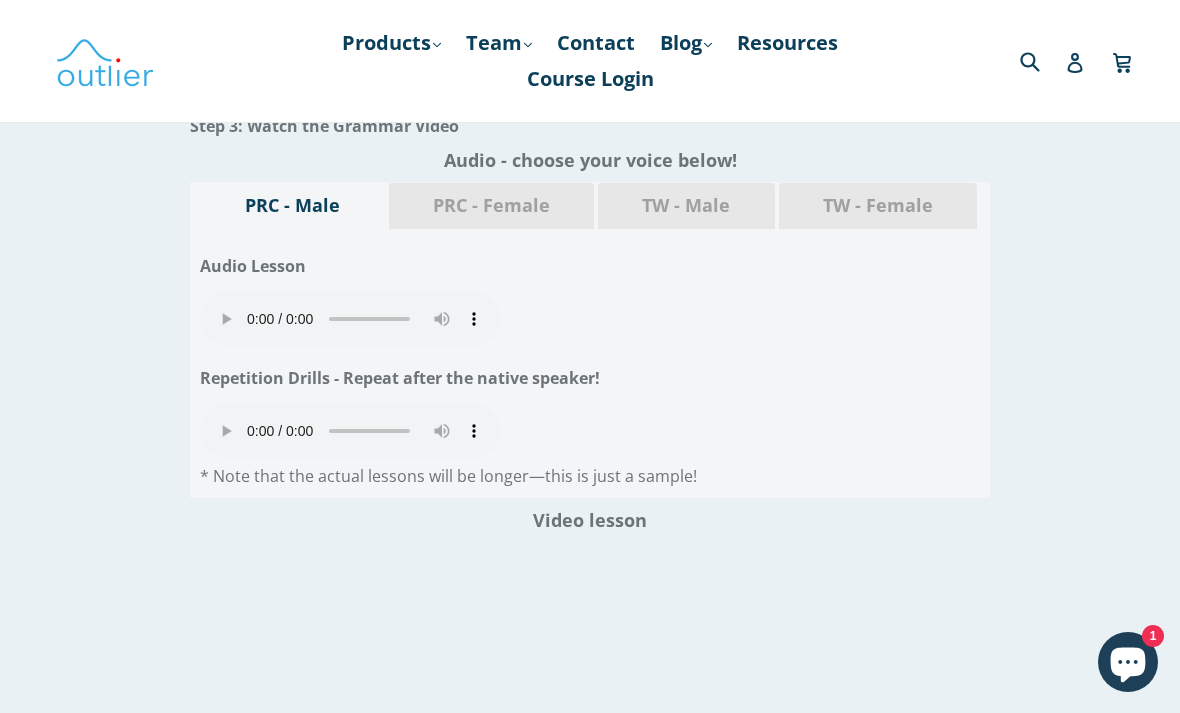 scroll, scrollTop: 2411, scrollLeft: 0, axis: vertical 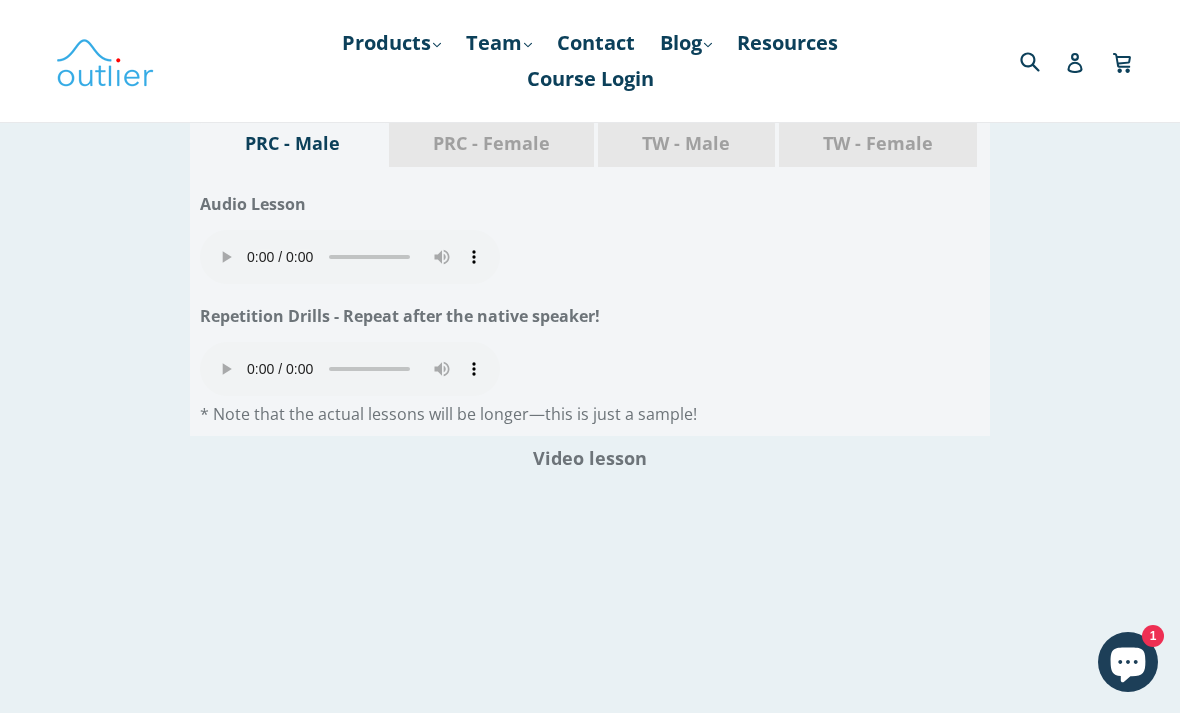 click on "Your browser does not support the audio element." at bounding box center (350, 369) 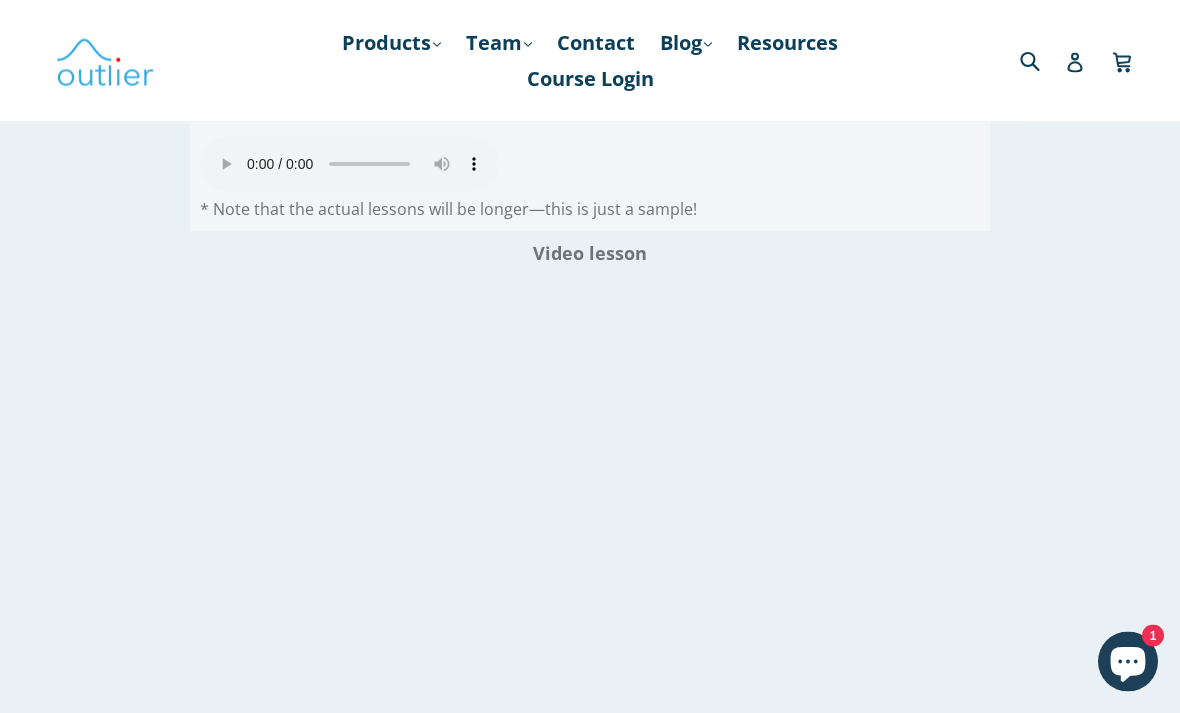 scroll, scrollTop: 2616, scrollLeft: 0, axis: vertical 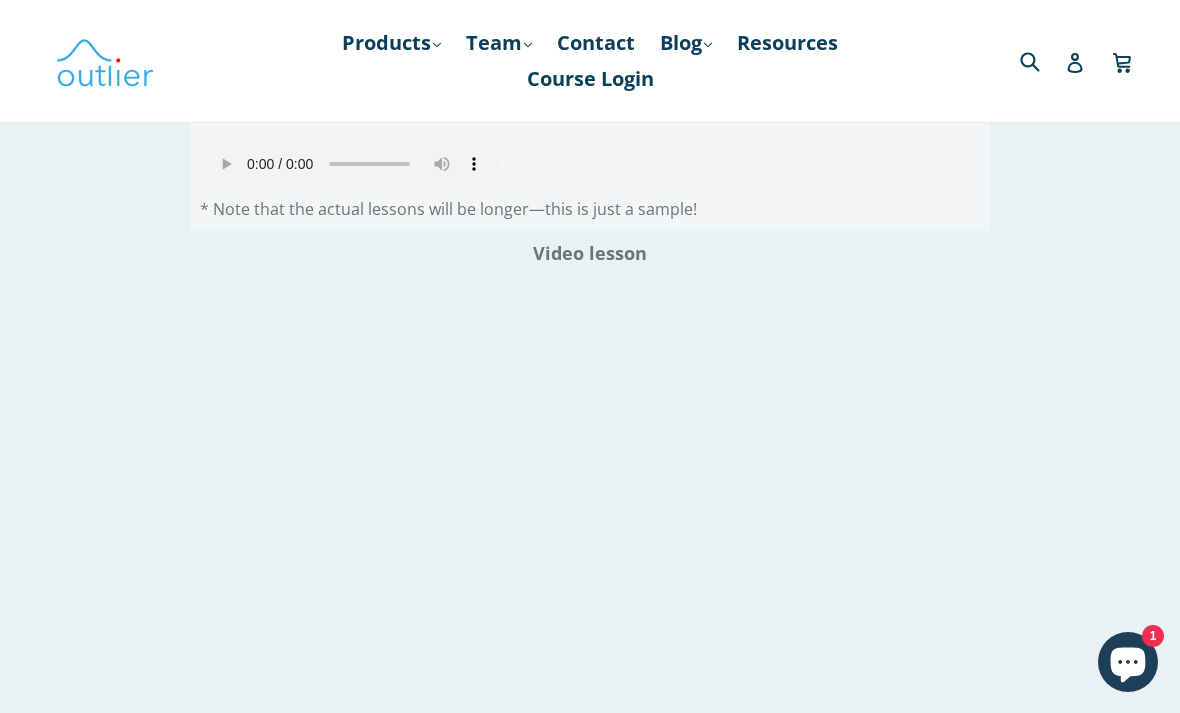 click on "Your browser does not support the audio element." at bounding box center [350, 164] 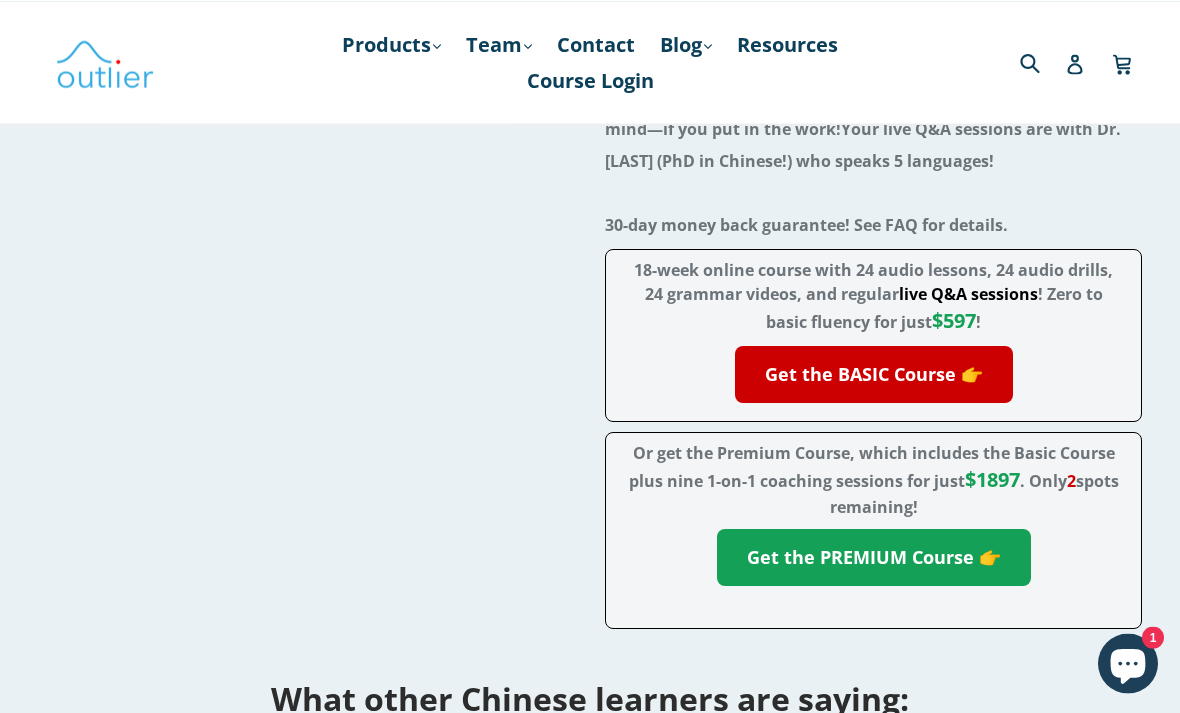 scroll, scrollTop: 312, scrollLeft: 0, axis: vertical 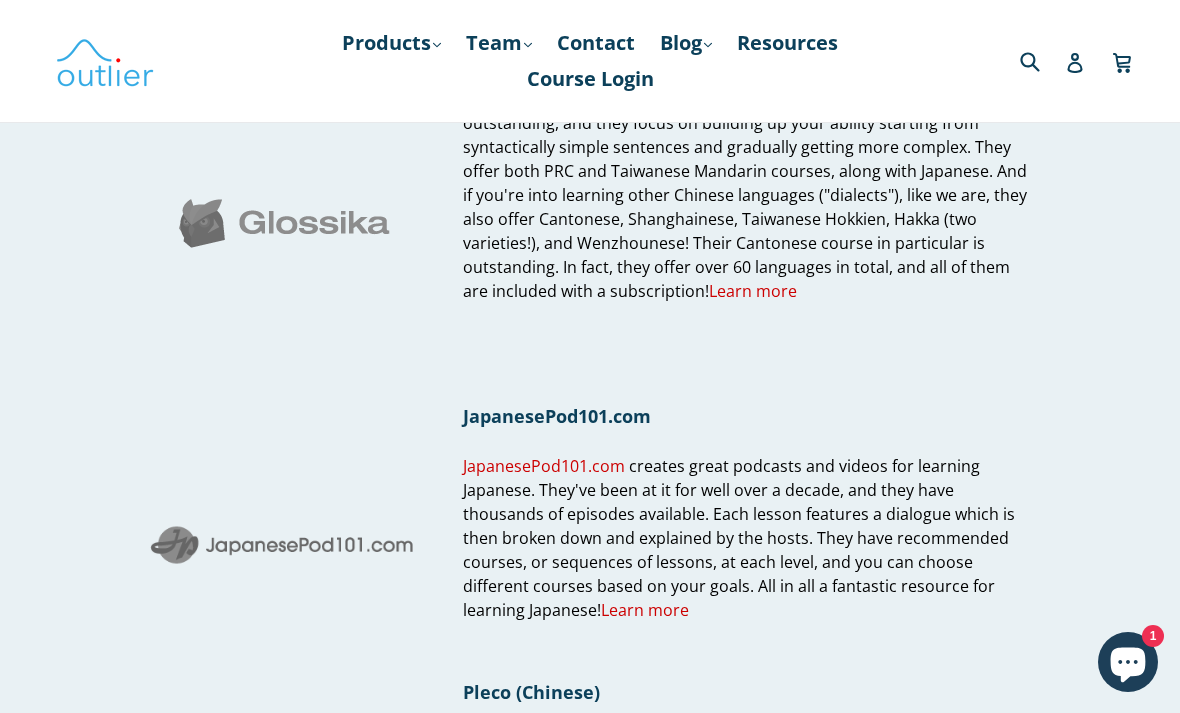click on "Learn more" at bounding box center [494, 99] 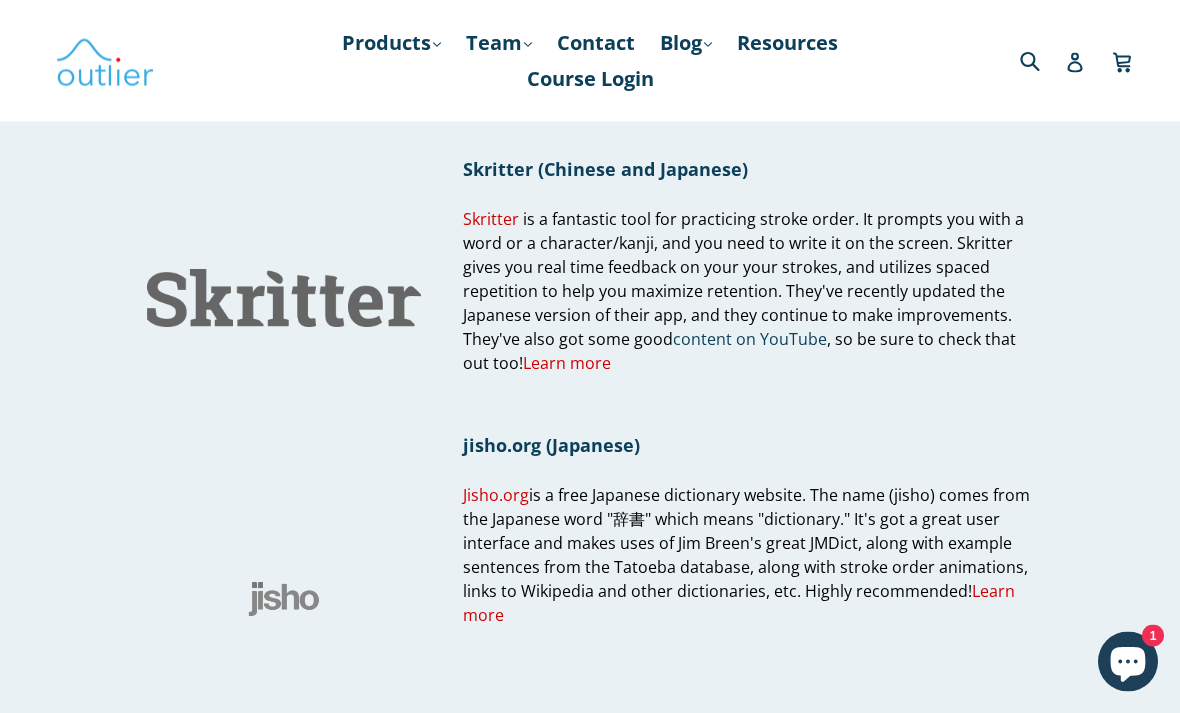 scroll, scrollTop: 1729, scrollLeft: 0, axis: vertical 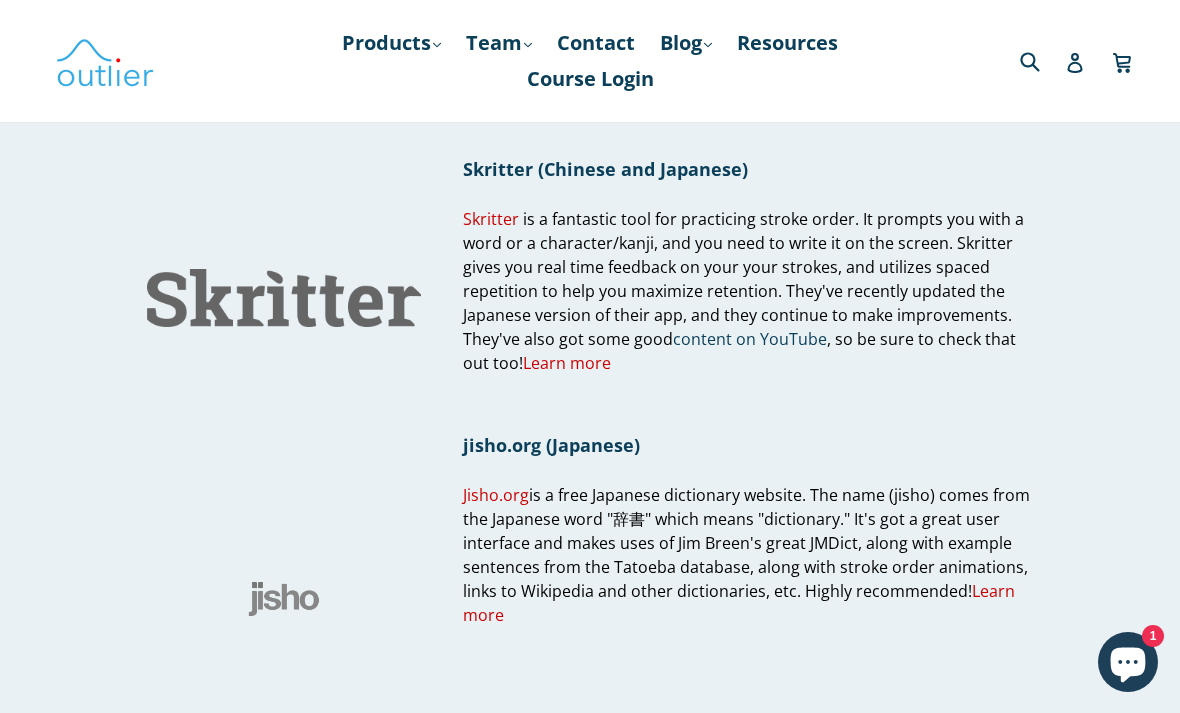 click on "Team
.cls-1{fill:#231f20}
expand" at bounding box center [499, 43] 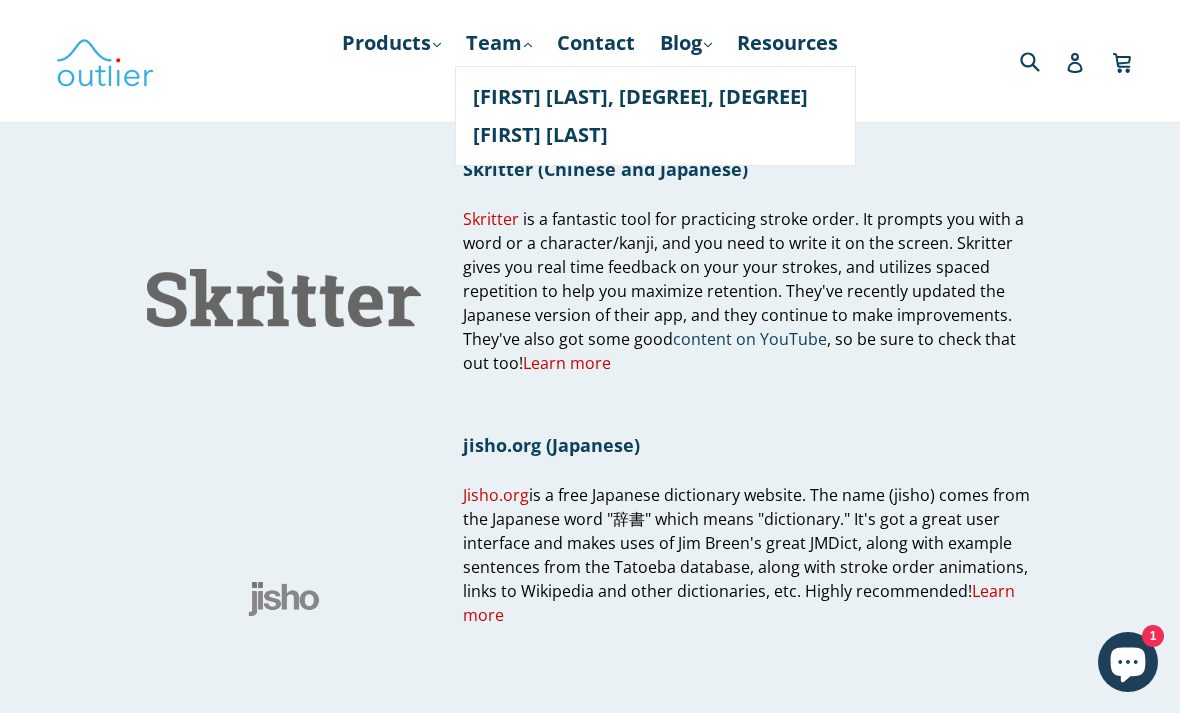 click on "[FIRST] [LAST], [DEGREE], [DEGREE]" at bounding box center (655, 97) 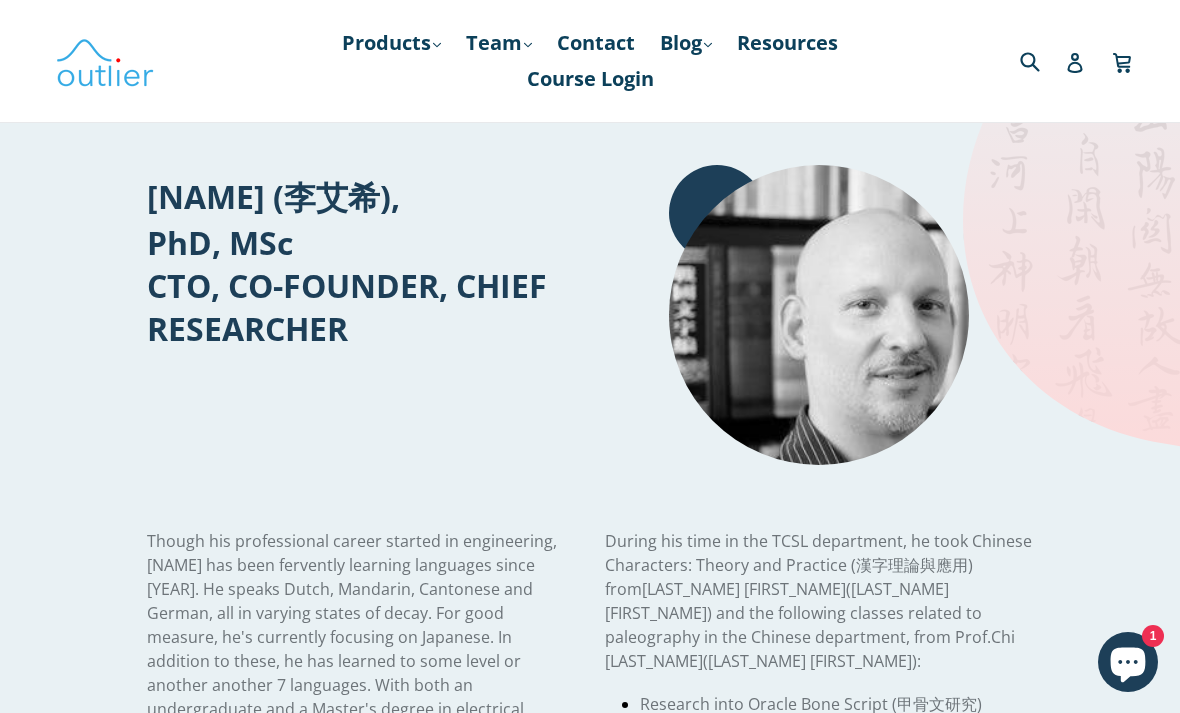 scroll, scrollTop: 0, scrollLeft: 0, axis: both 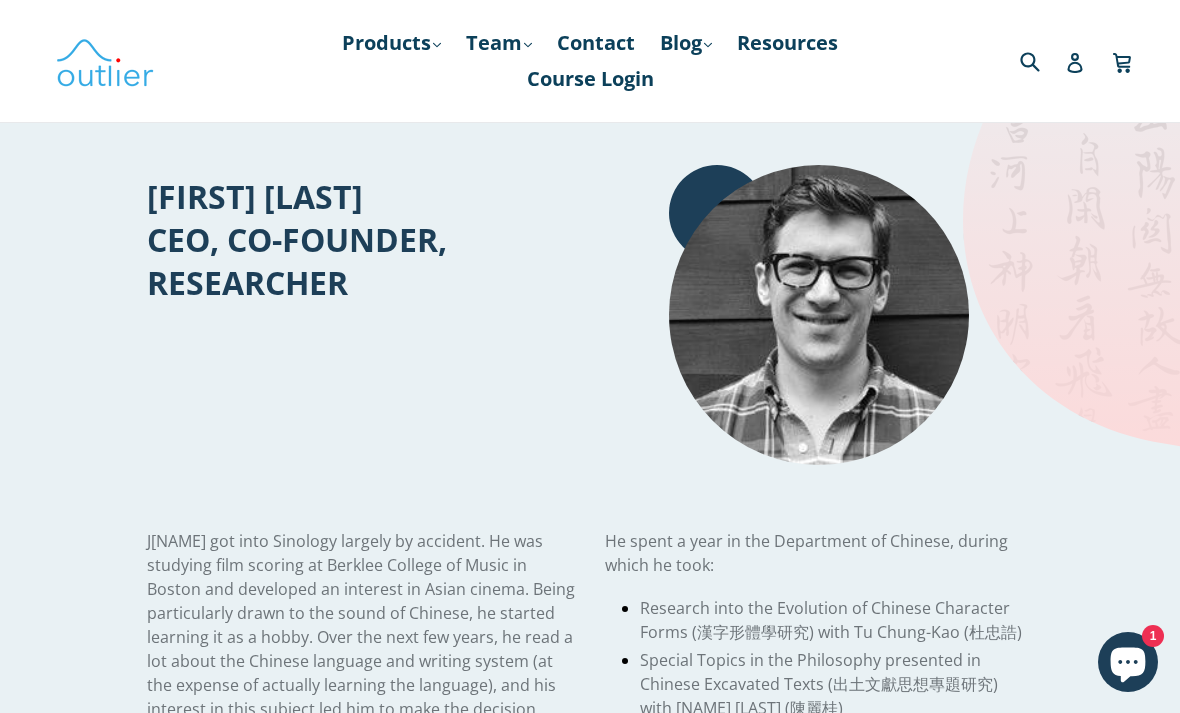 click on "Blog
.cls-1{fill:#231f20}
expand" at bounding box center (686, 43) 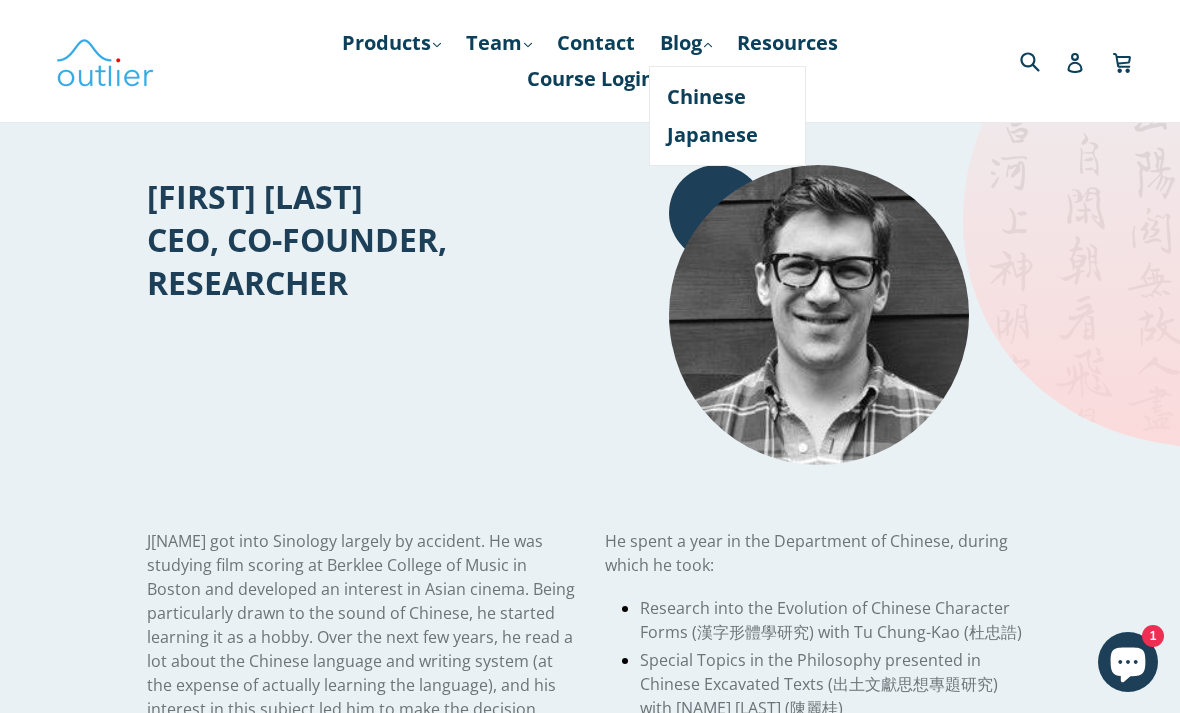 click on "Chinese" at bounding box center [727, 97] 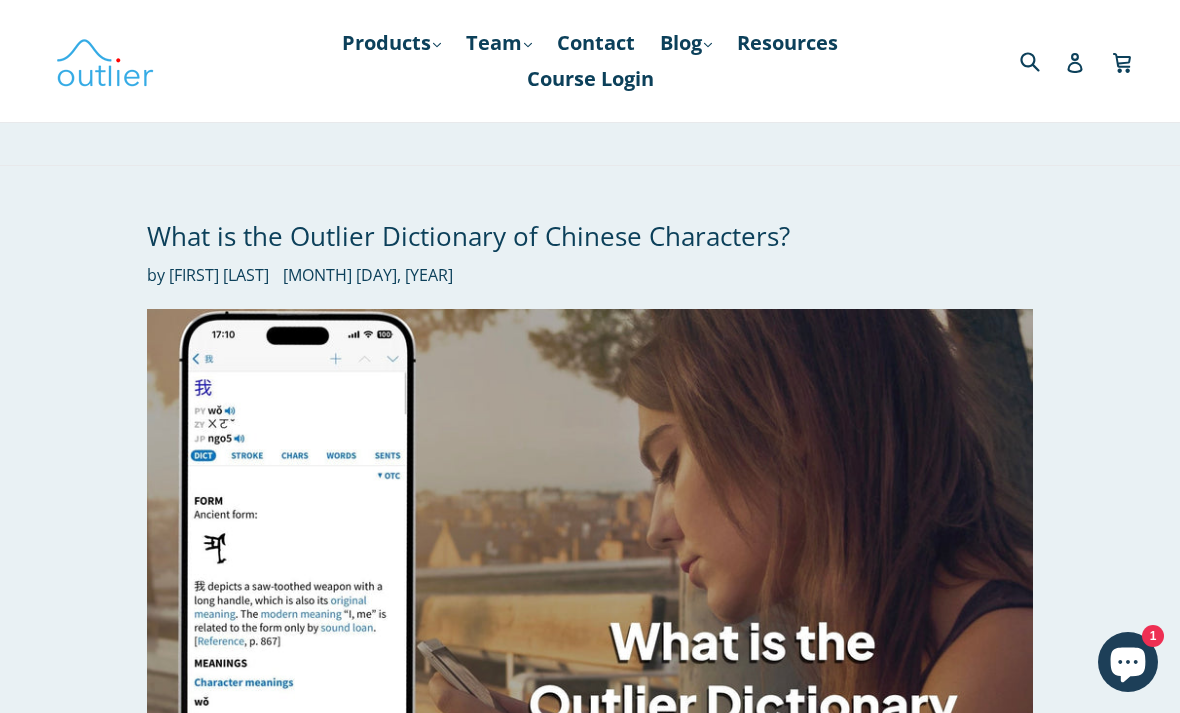 scroll, scrollTop: 0, scrollLeft: 0, axis: both 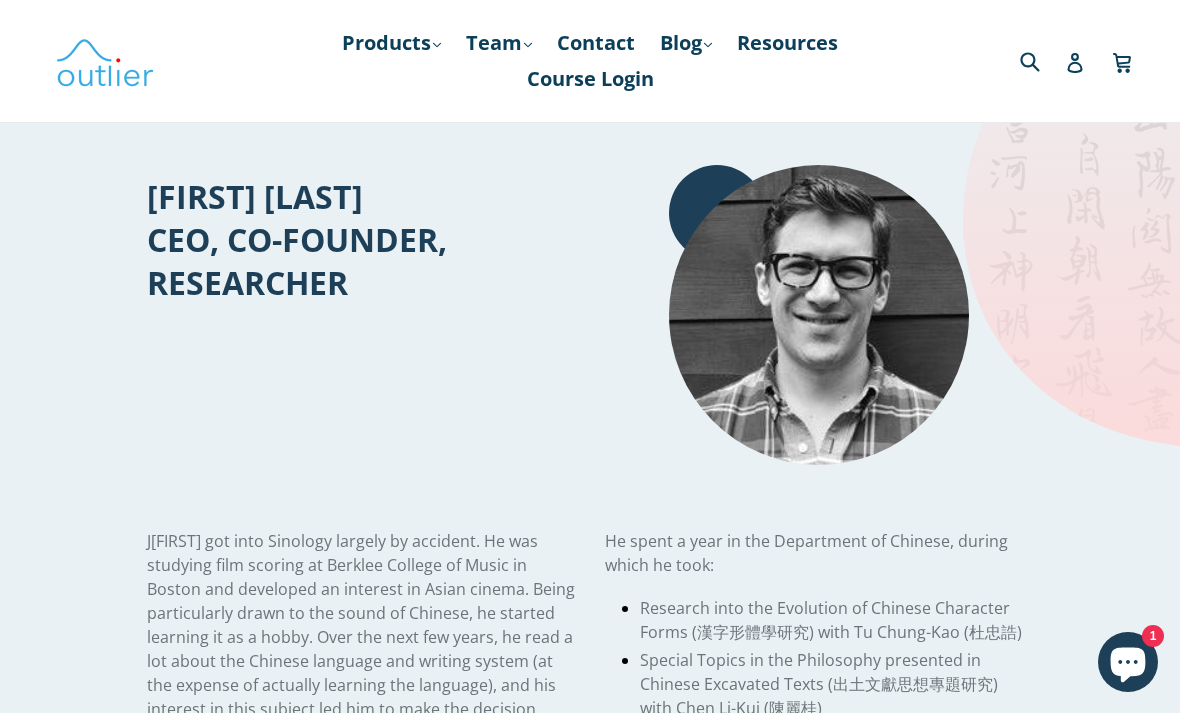 click at bounding box center [105, 61] 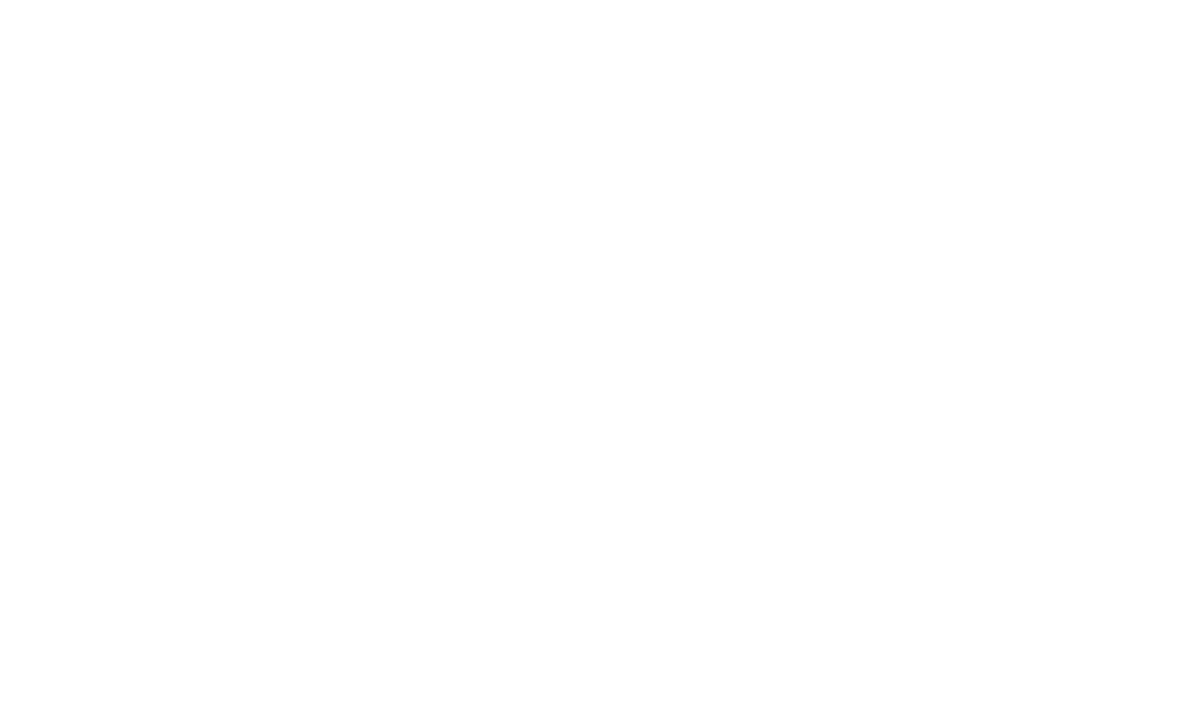scroll, scrollTop: 0, scrollLeft: 0, axis: both 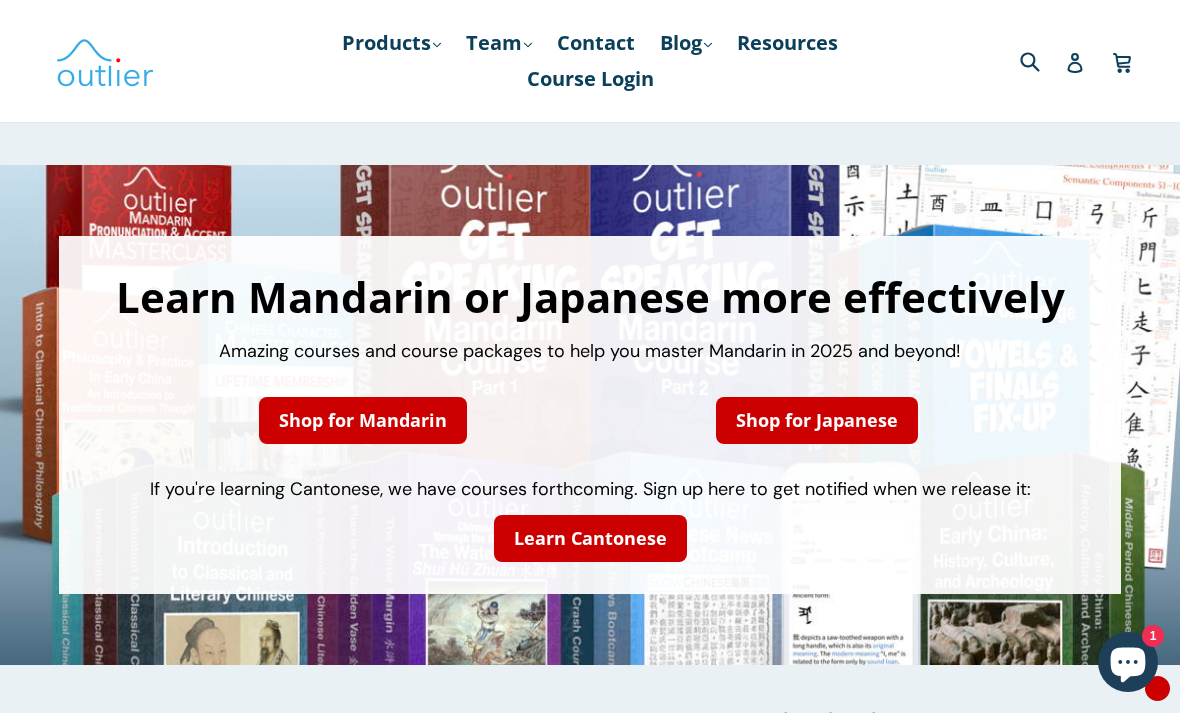click on "Shop for Japanese" at bounding box center (817, 420) 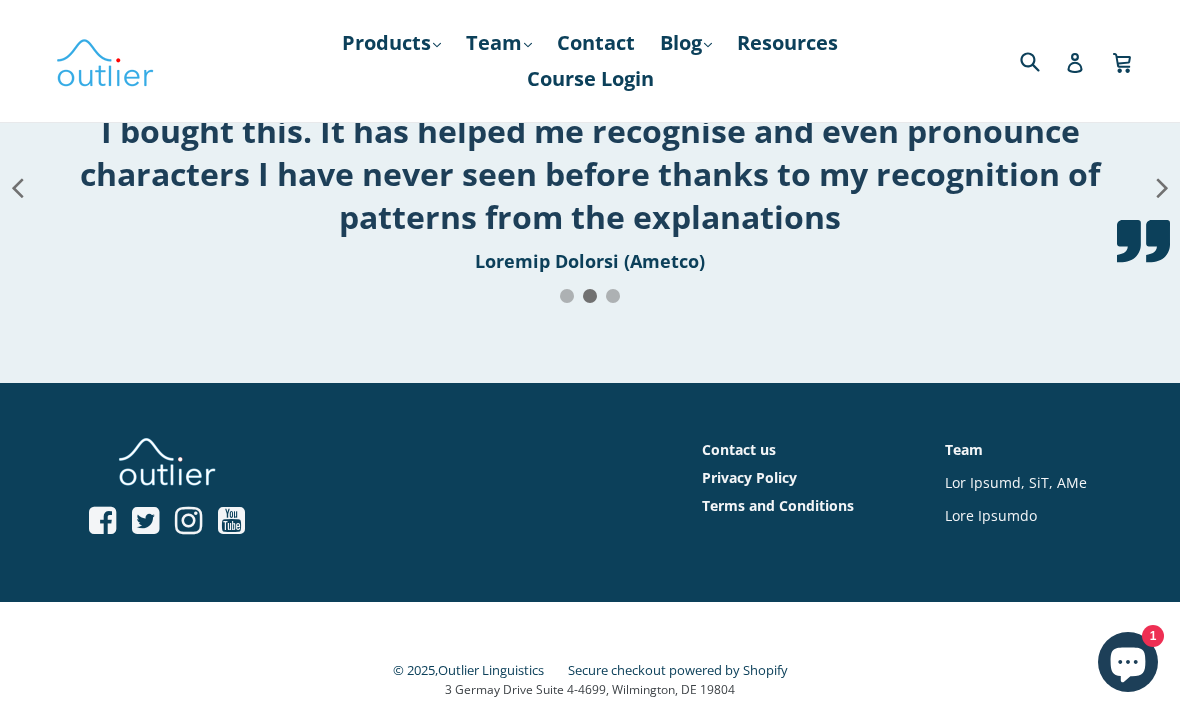 scroll, scrollTop: 2554, scrollLeft: 0, axis: vertical 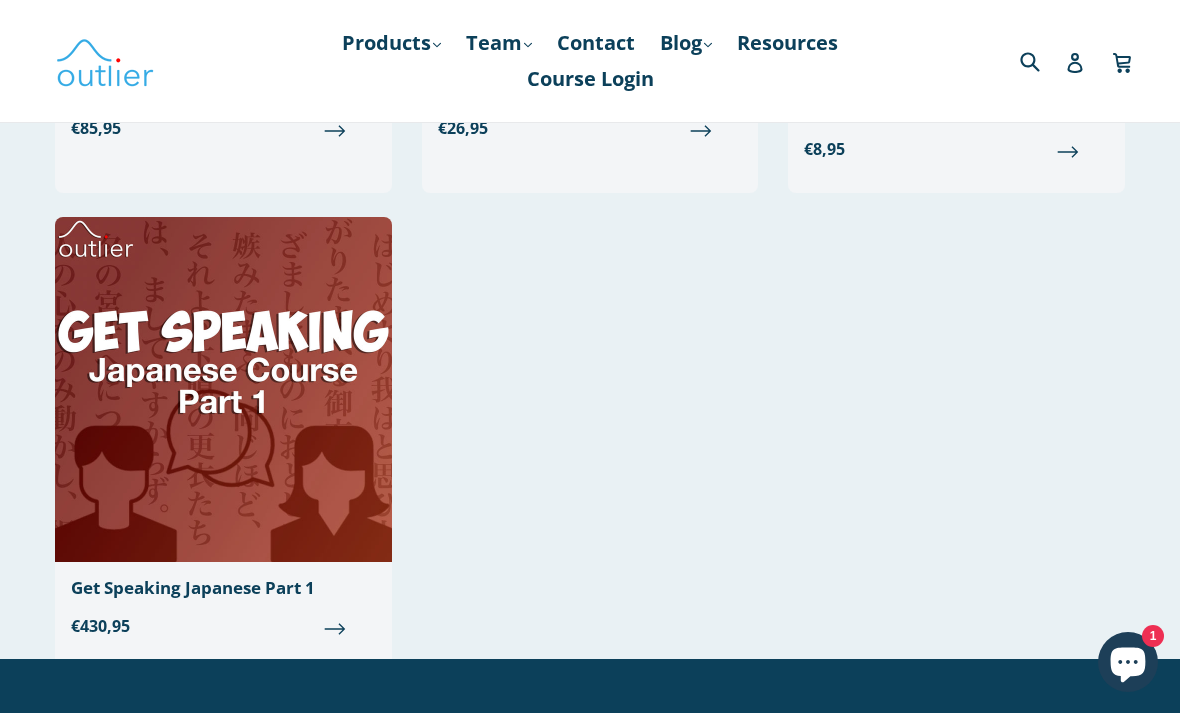 click at bounding box center [223, 389] 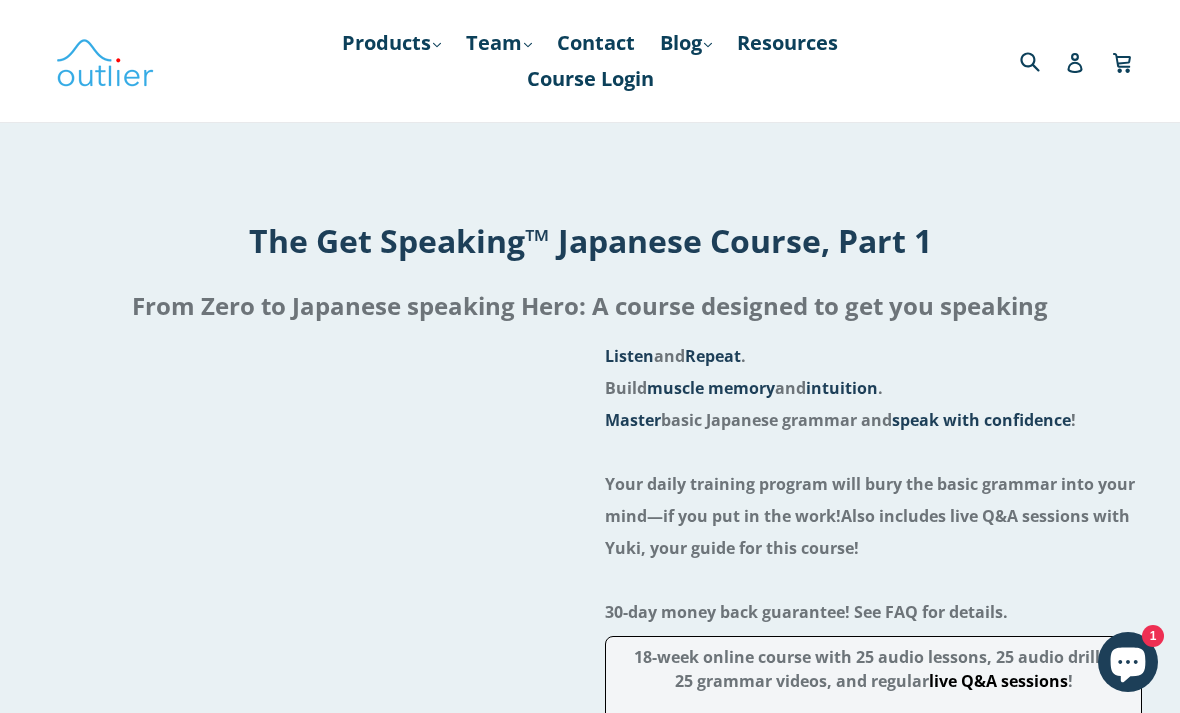 scroll, scrollTop: 0, scrollLeft: 0, axis: both 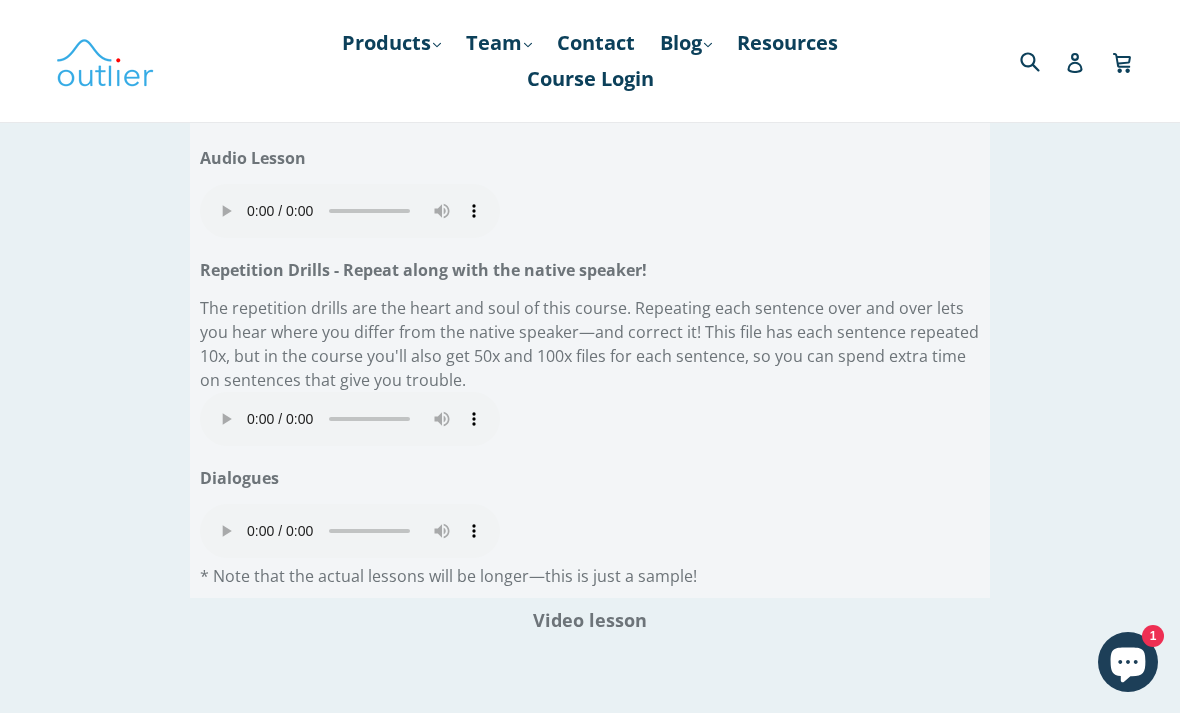 click on "Repetition Drills - Repeat along with the native speaker!" at bounding box center [590, 270] 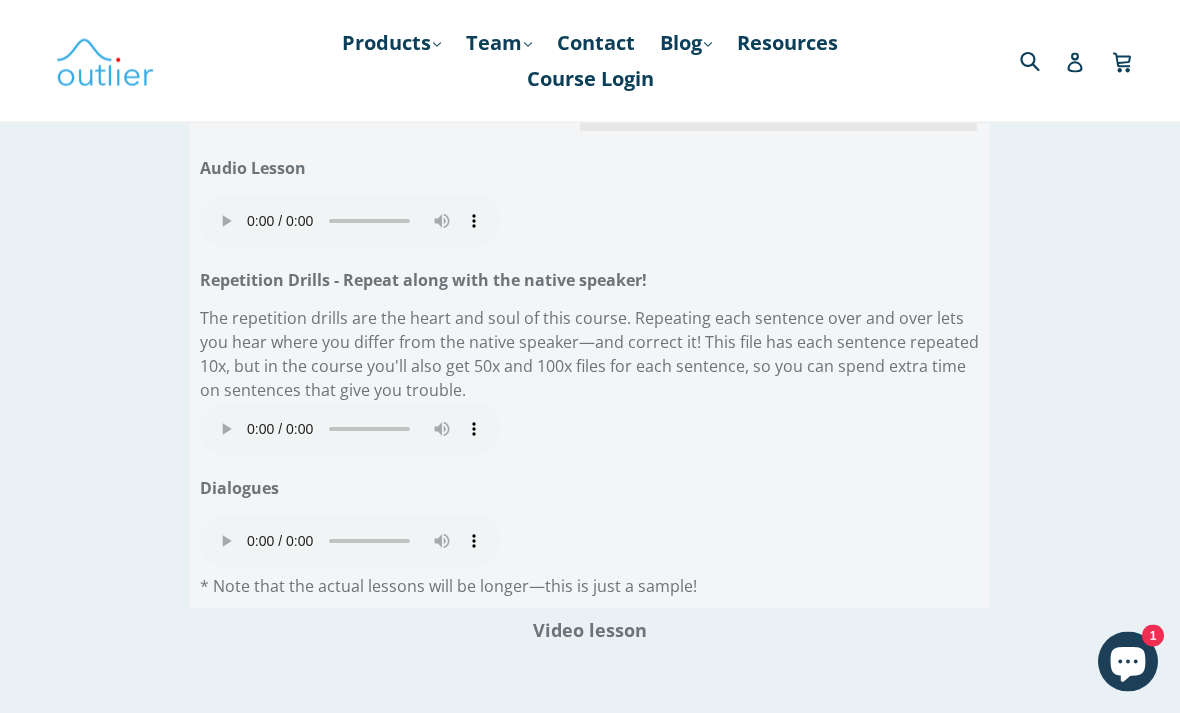 scroll, scrollTop: 3310, scrollLeft: 0, axis: vertical 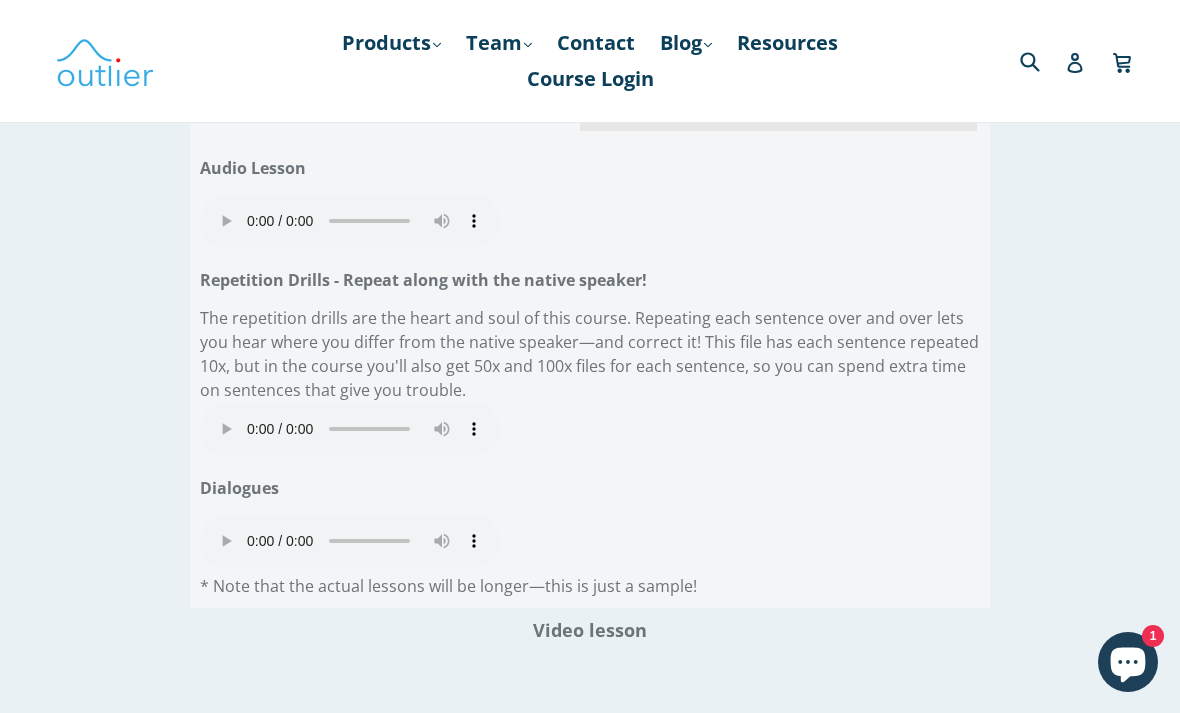 click on "Your browser does not support the audio element." at bounding box center [350, 221] 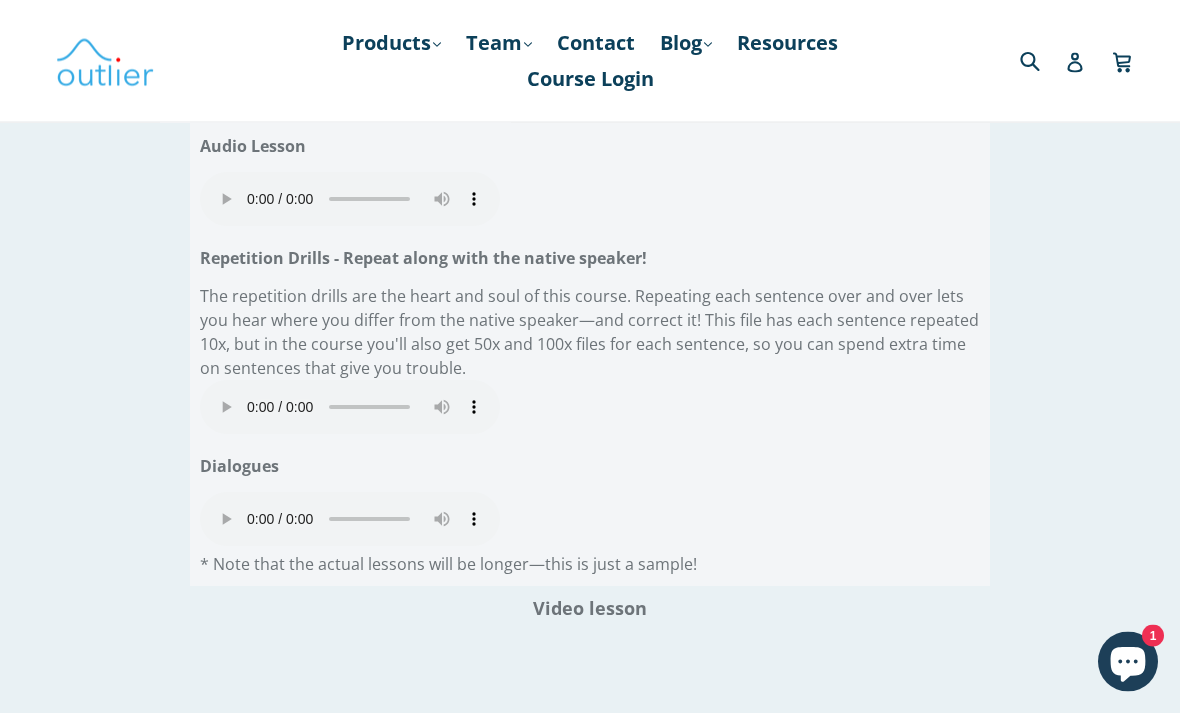 scroll, scrollTop: 3329, scrollLeft: 0, axis: vertical 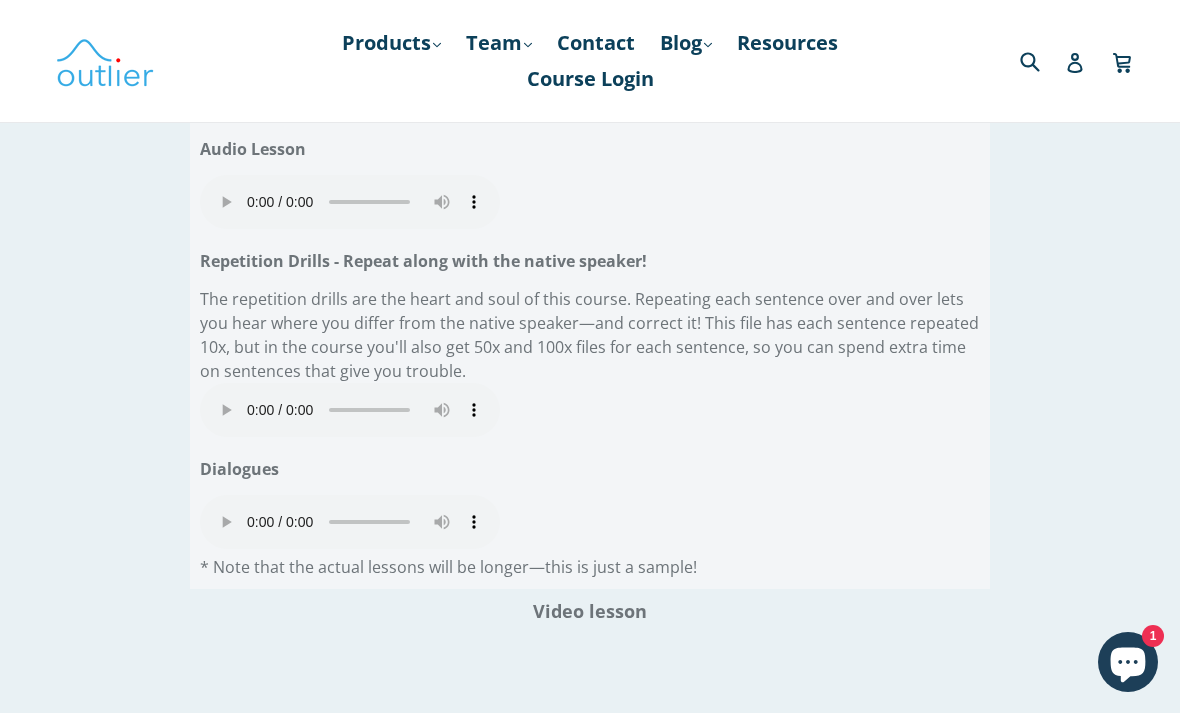 click on "Your browser does not support the audio element." at bounding box center (350, 202) 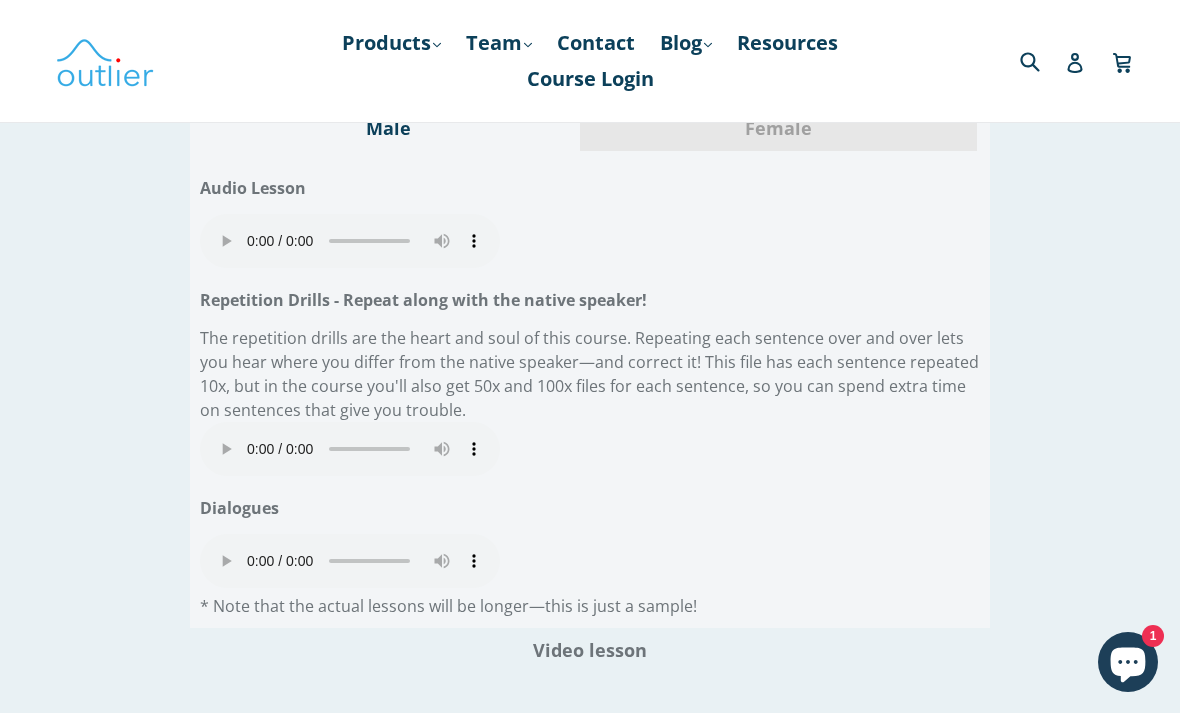 scroll, scrollTop: 3289, scrollLeft: 0, axis: vertical 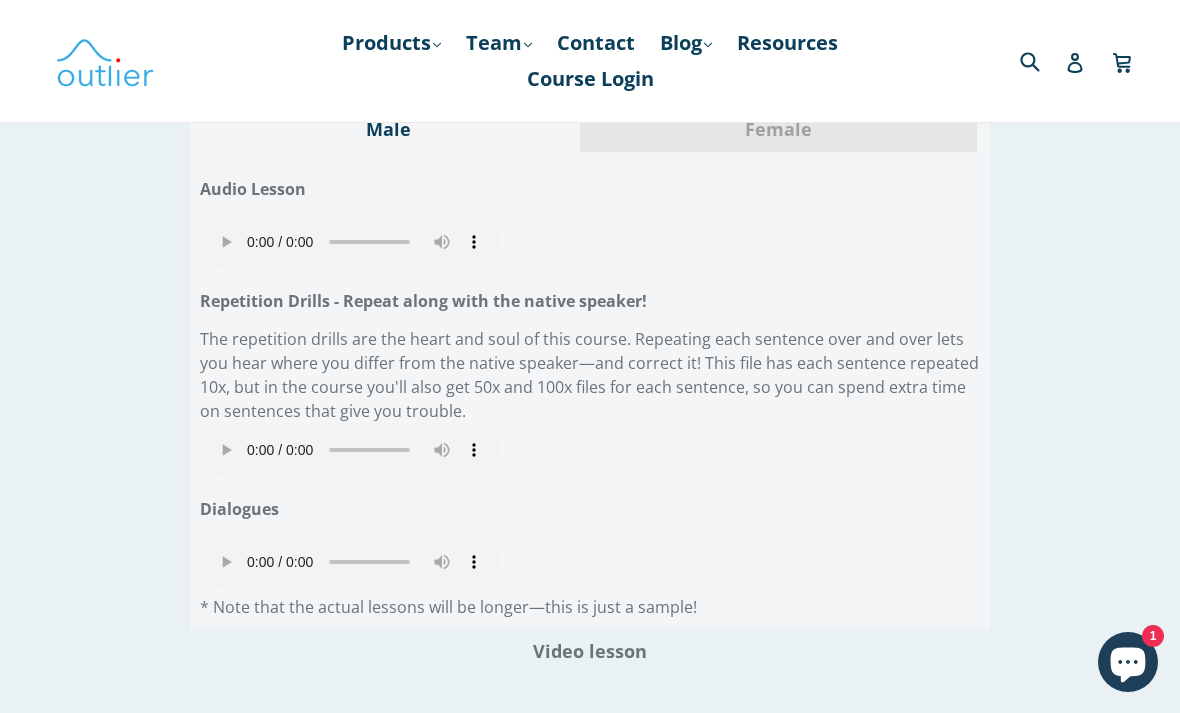 click on "Your browser does not support the audio element." at bounding box center (350, 242) 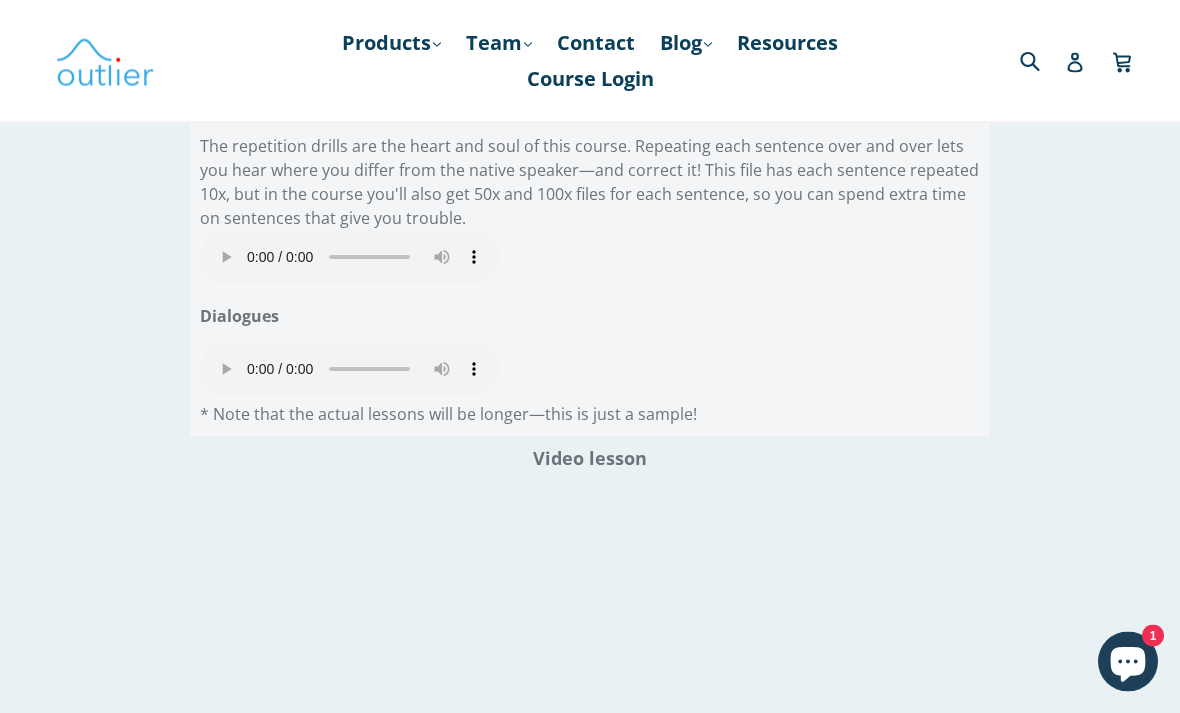 scroll, scrollTop: 3482, scrollLeft: 0, axis: vertical 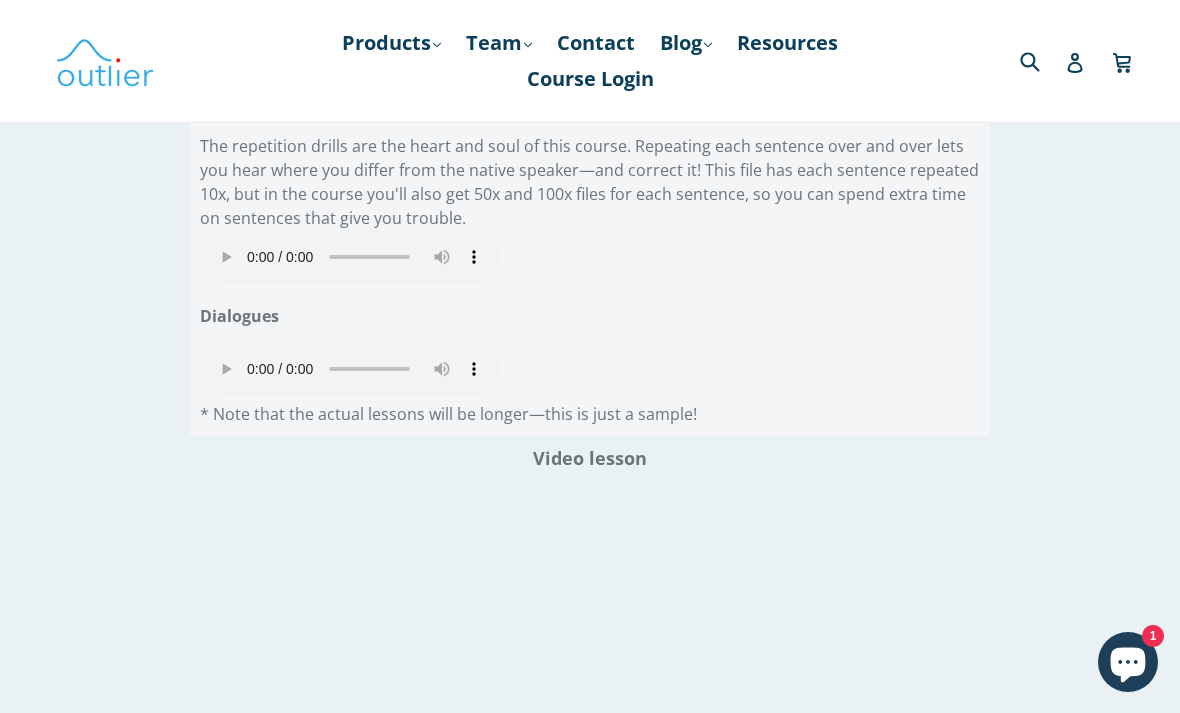 click on "Your browser does not support the audio element." at bounding box center [350, 369] 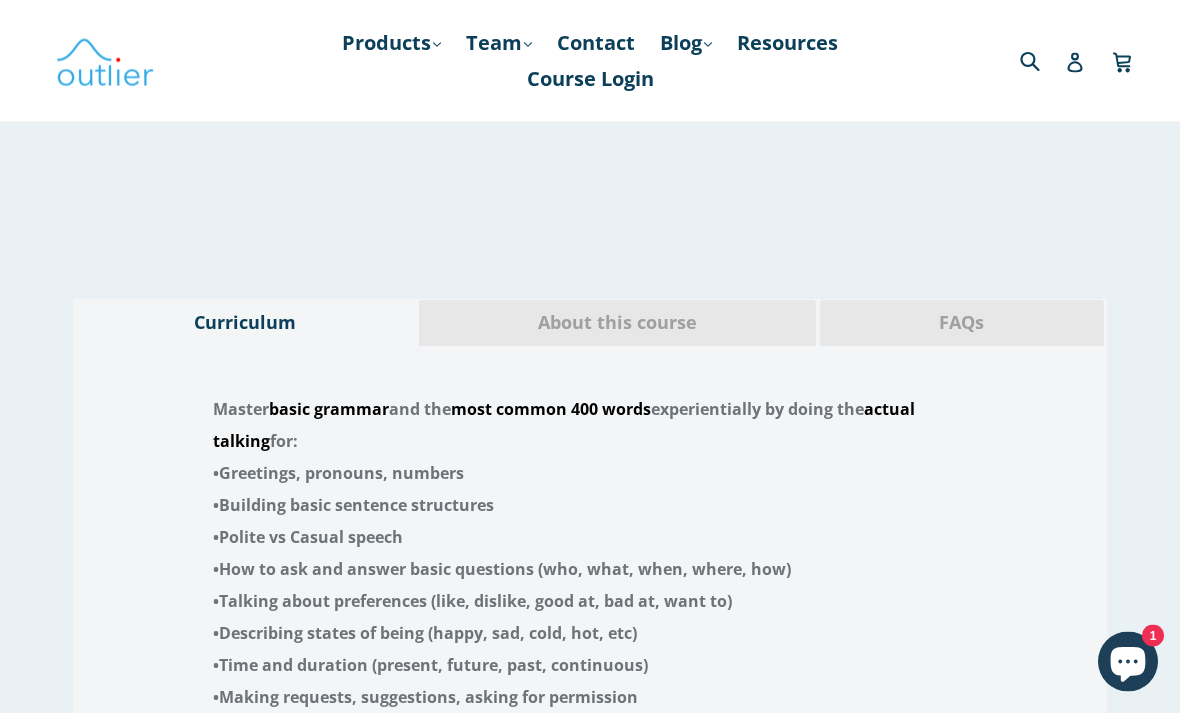 scroll, scrollTop: 4187, scrollLeft: 0, axis: vertical 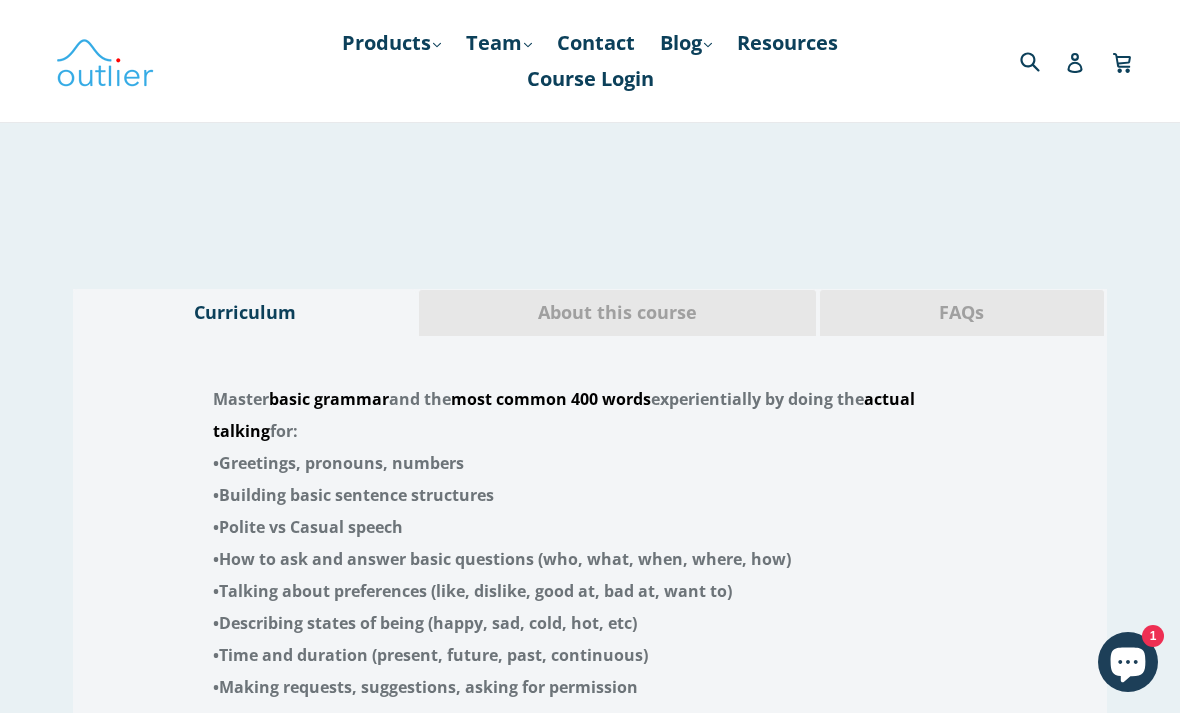 click on "FAQs" at bounding box center (961, 313) 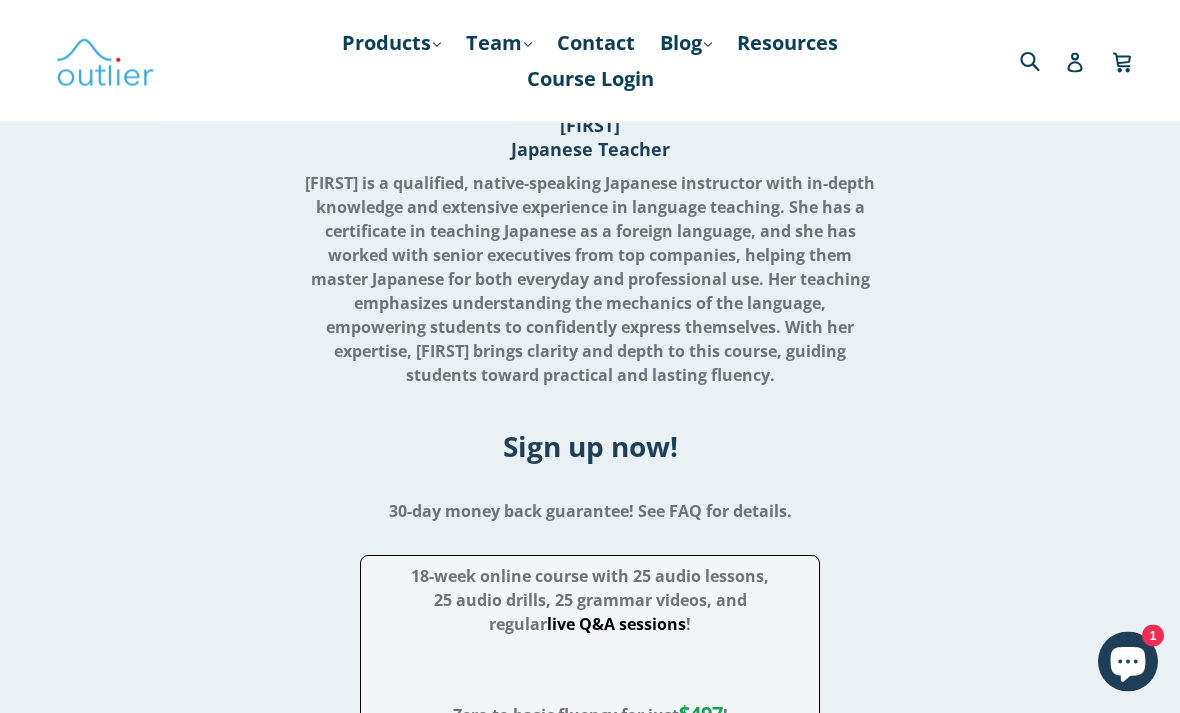scroll, scrollTop: 6426, scrollLeft: 0, axis: vertical 